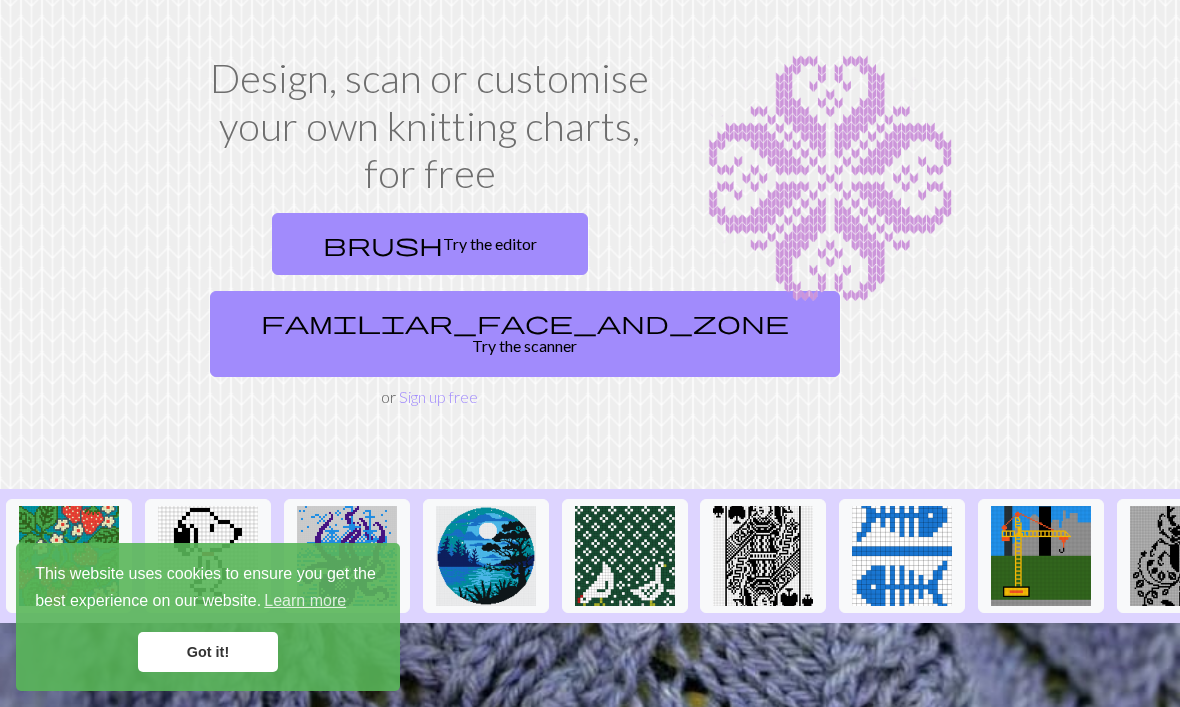 scroll, scrollTop: 87, scrollLeft: 0, axis: vertical 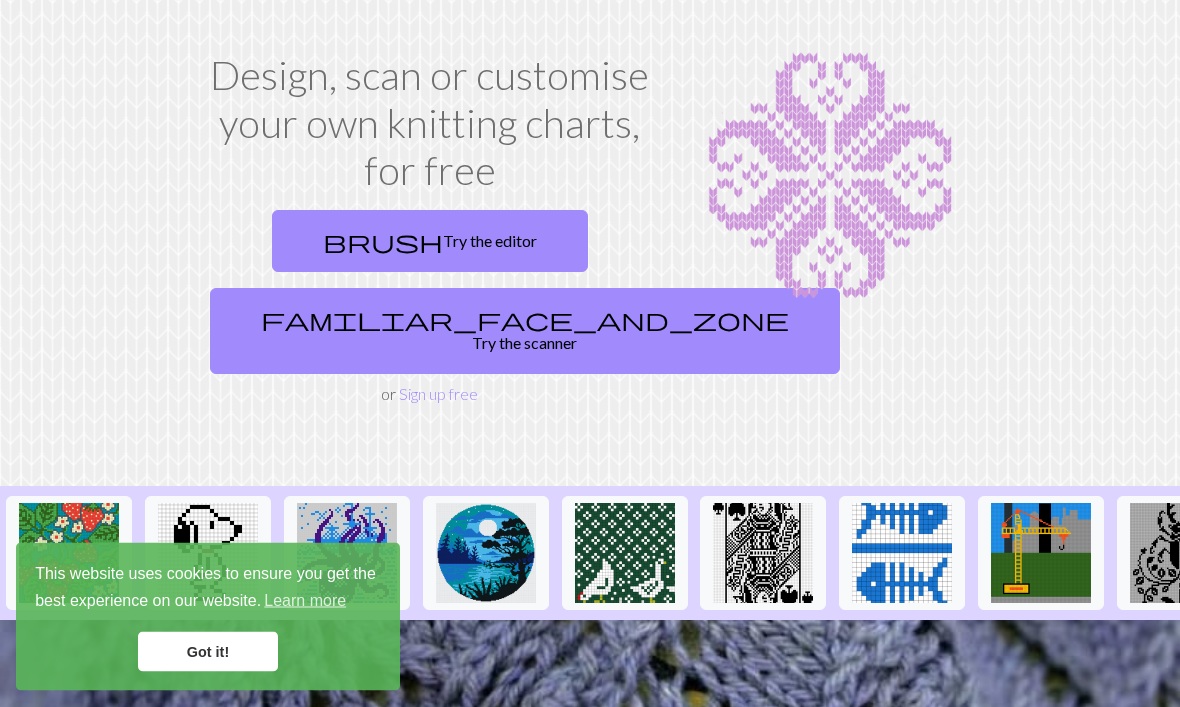 click on "brush  Try the editor" at bounding box center (430, 242) 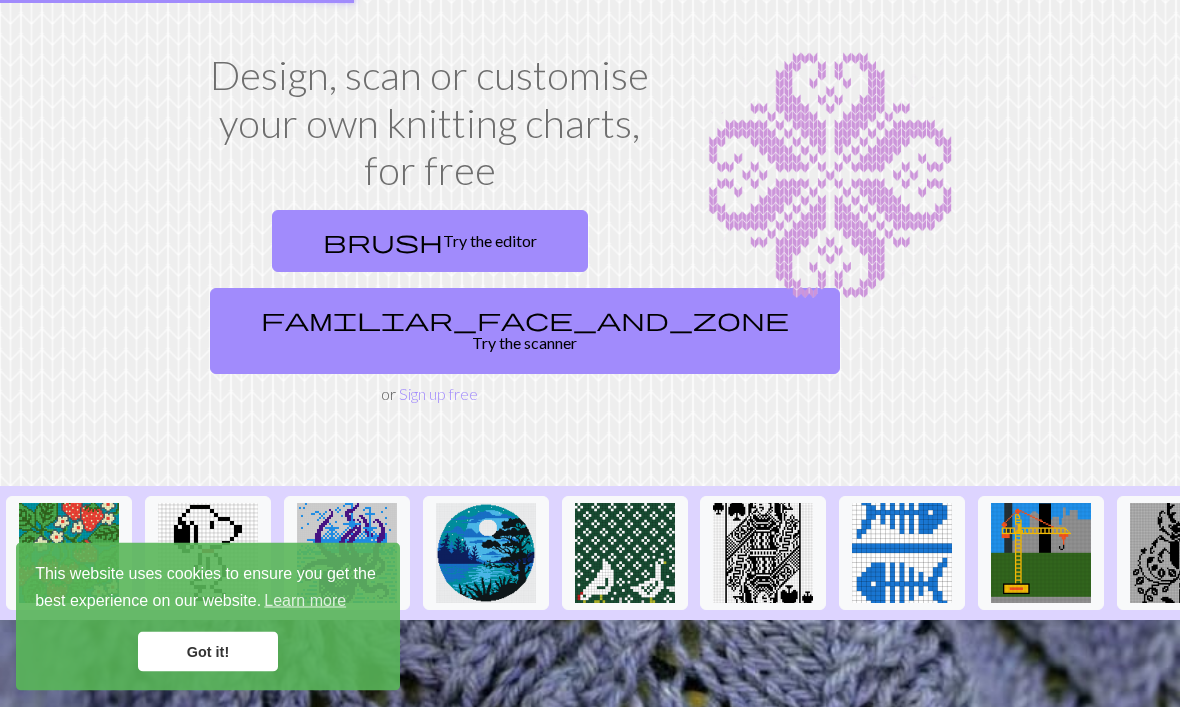 scroll, scrollTop: 89, scrollLeft: 0, axis: vertical 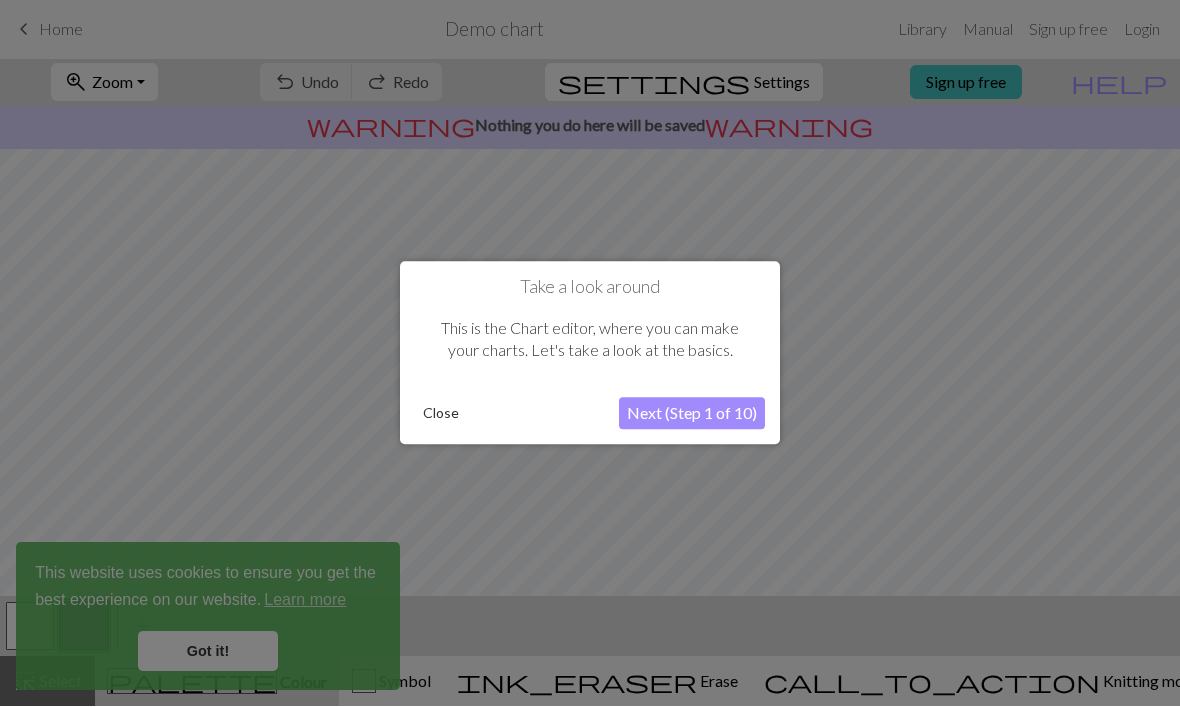 click at bounding box center (590, 353) 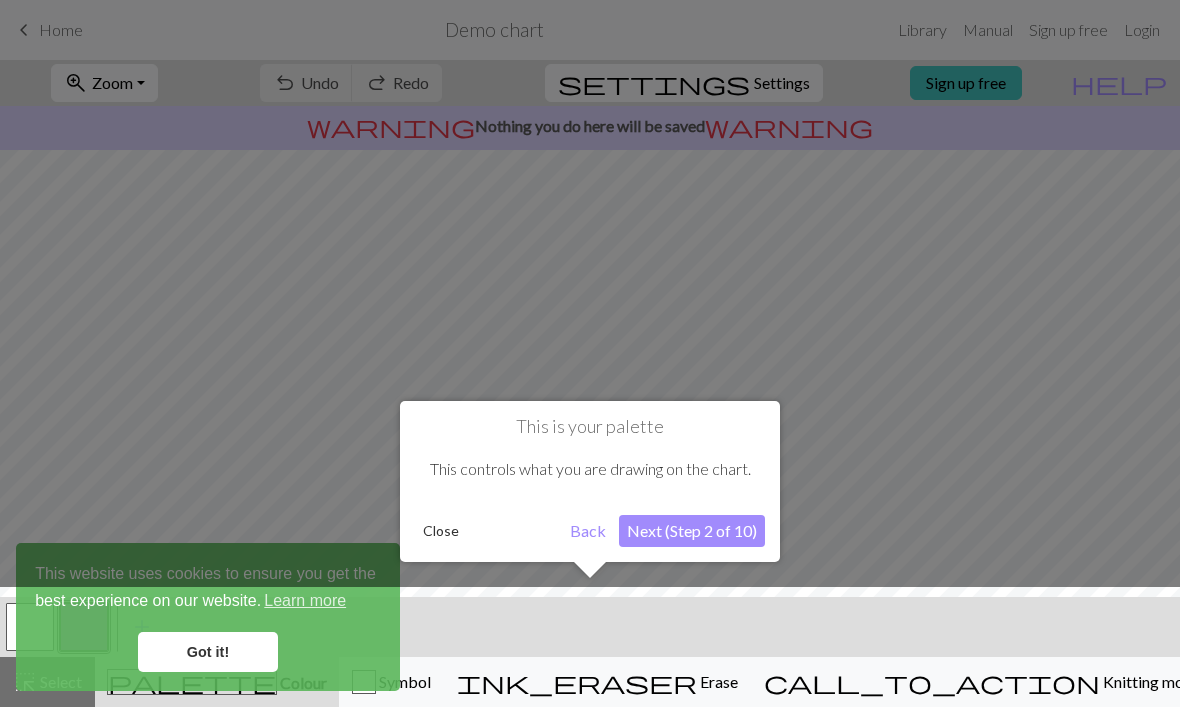 click at bounding box center (590, 652) 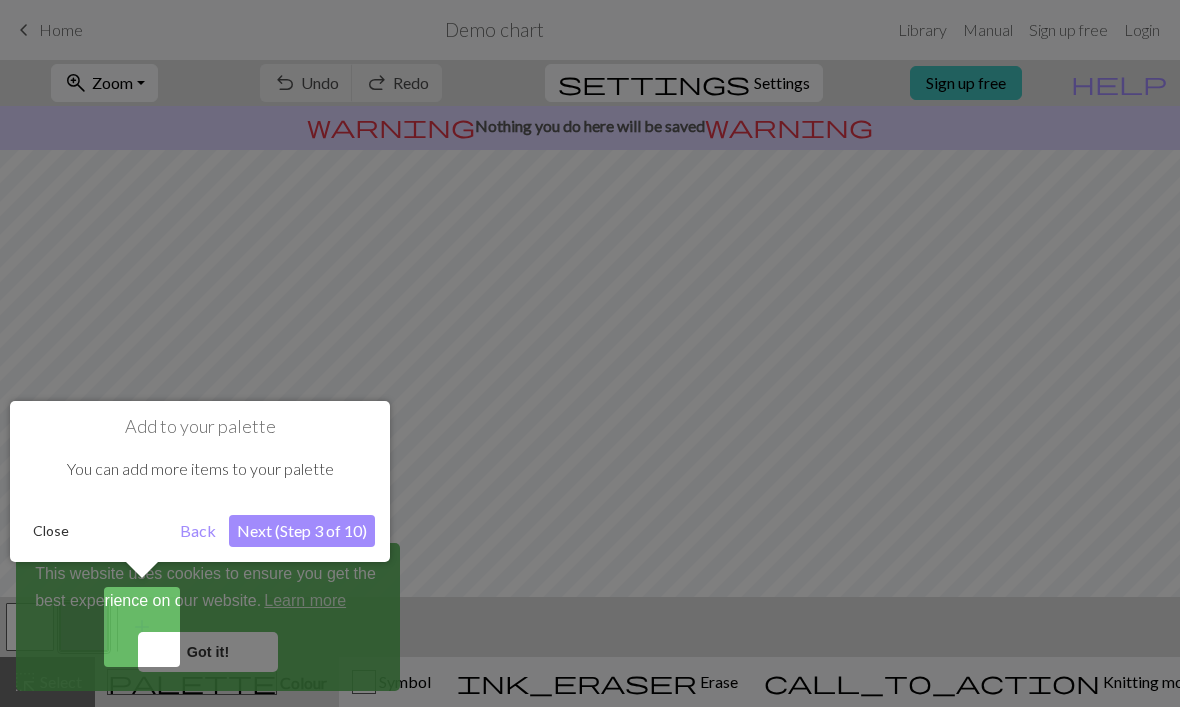click on "Back" at bounding box center (198, 531) 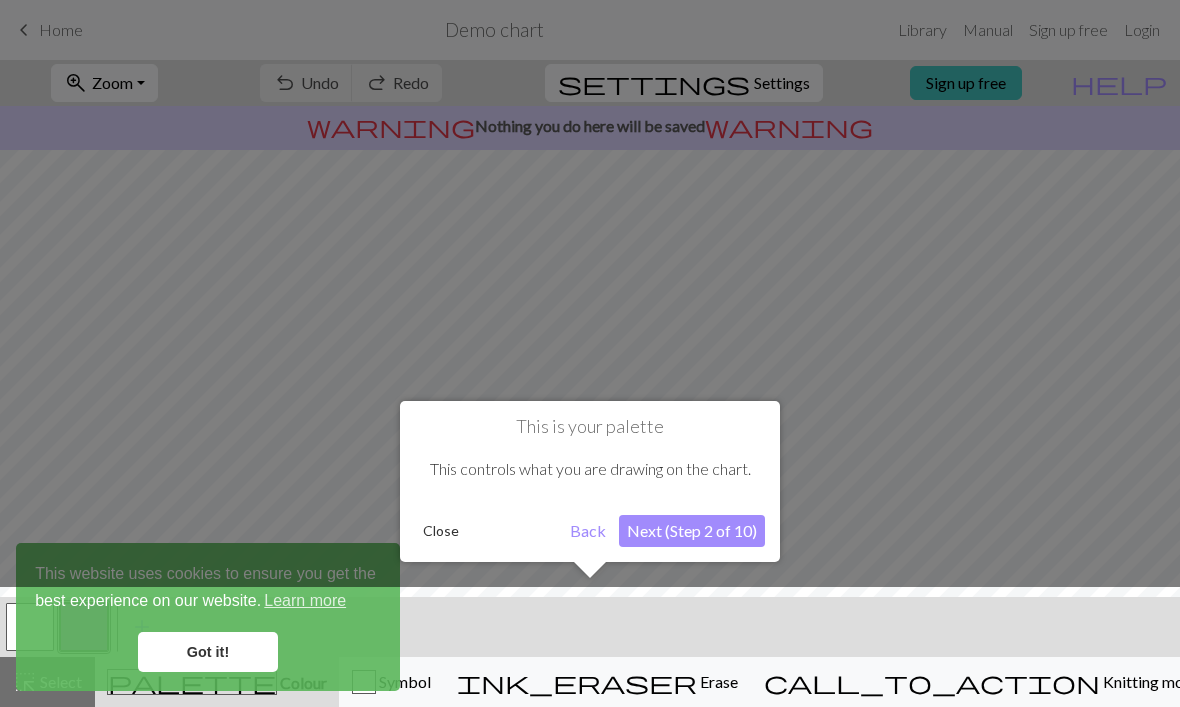 click at bounding box center [590, 353] 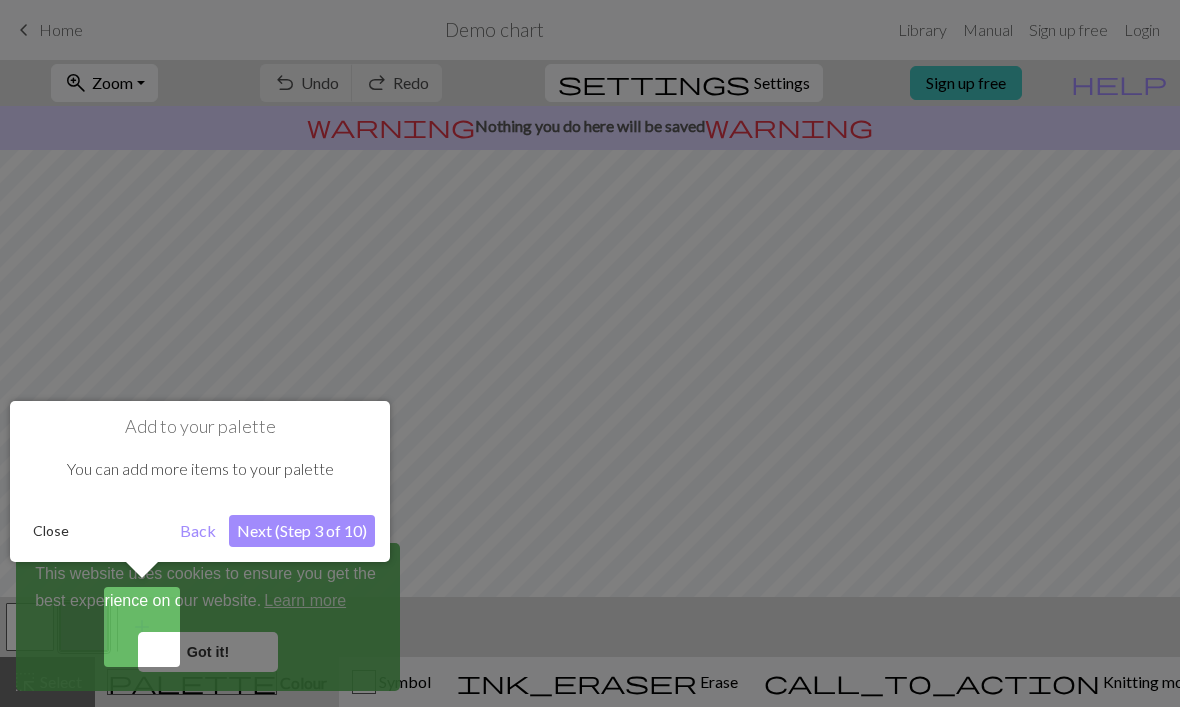 click on "Back" at bounding box center [198, 531] 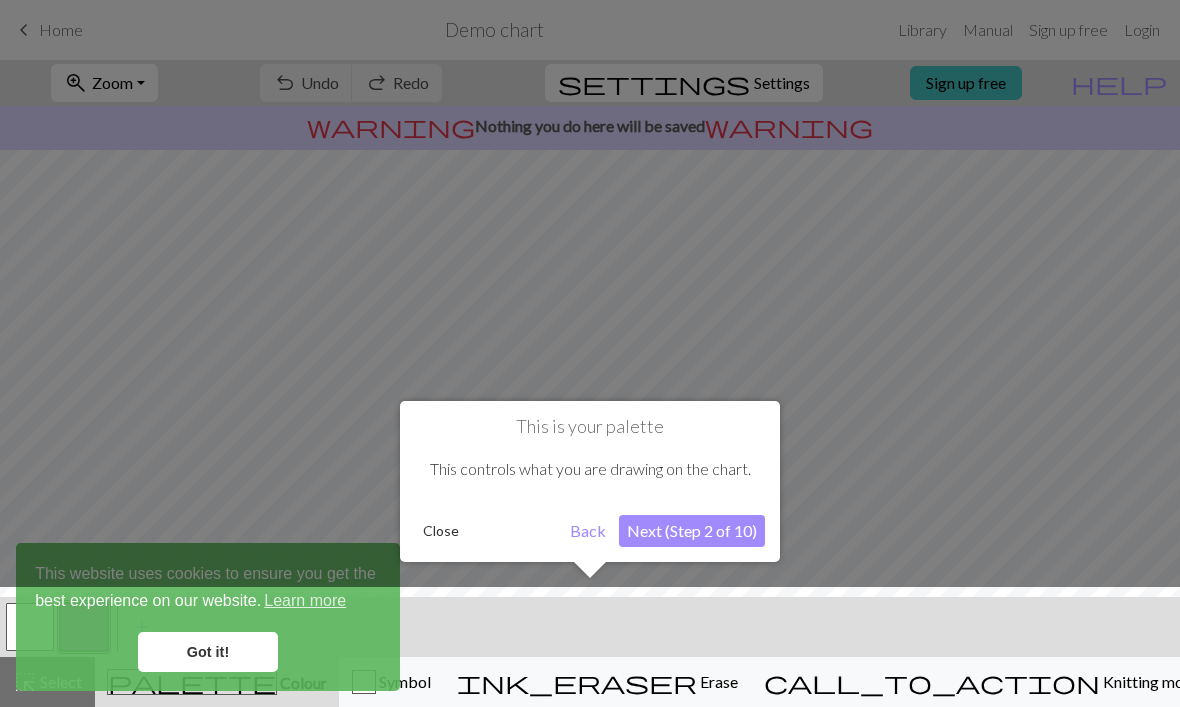 click at bounding box center (590, 652) 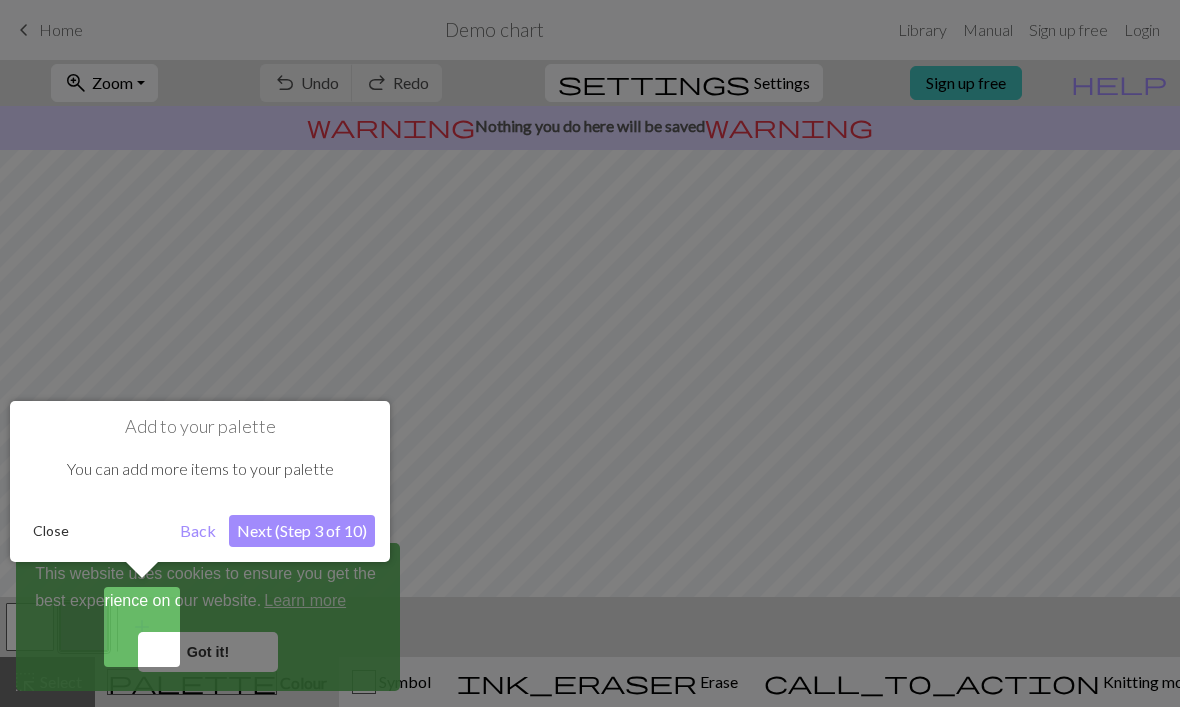 click at bounding box center [590, 353] 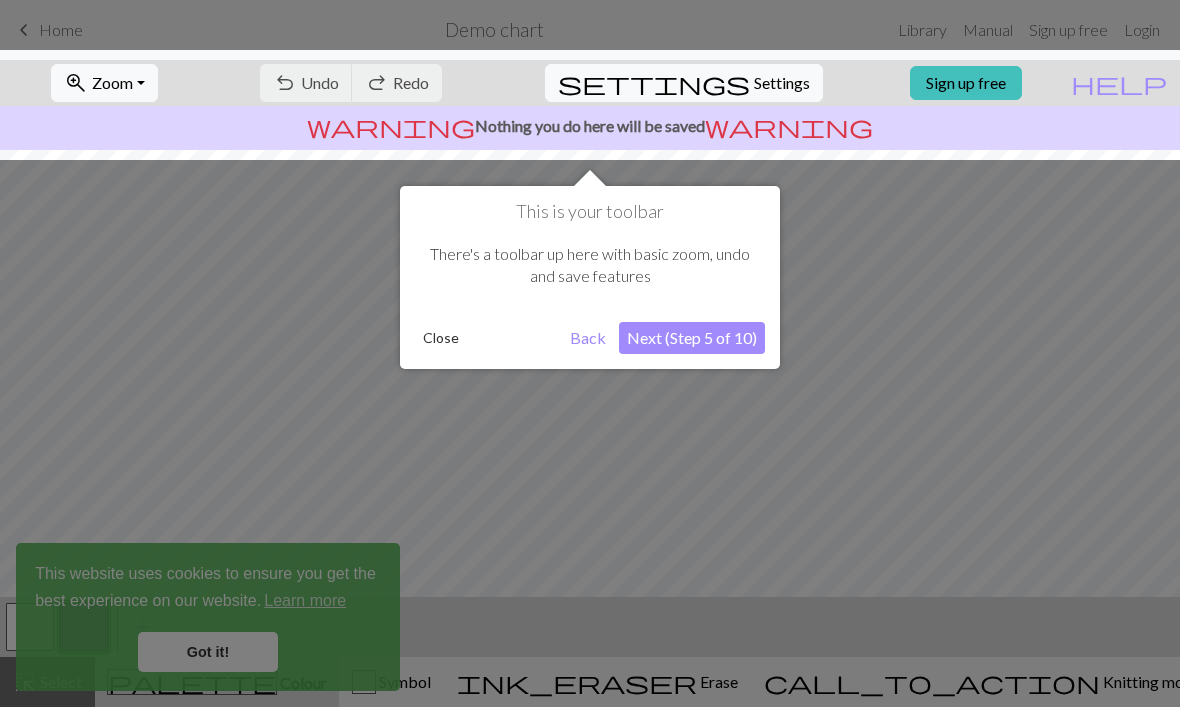 click at bounding box center (590, 353) 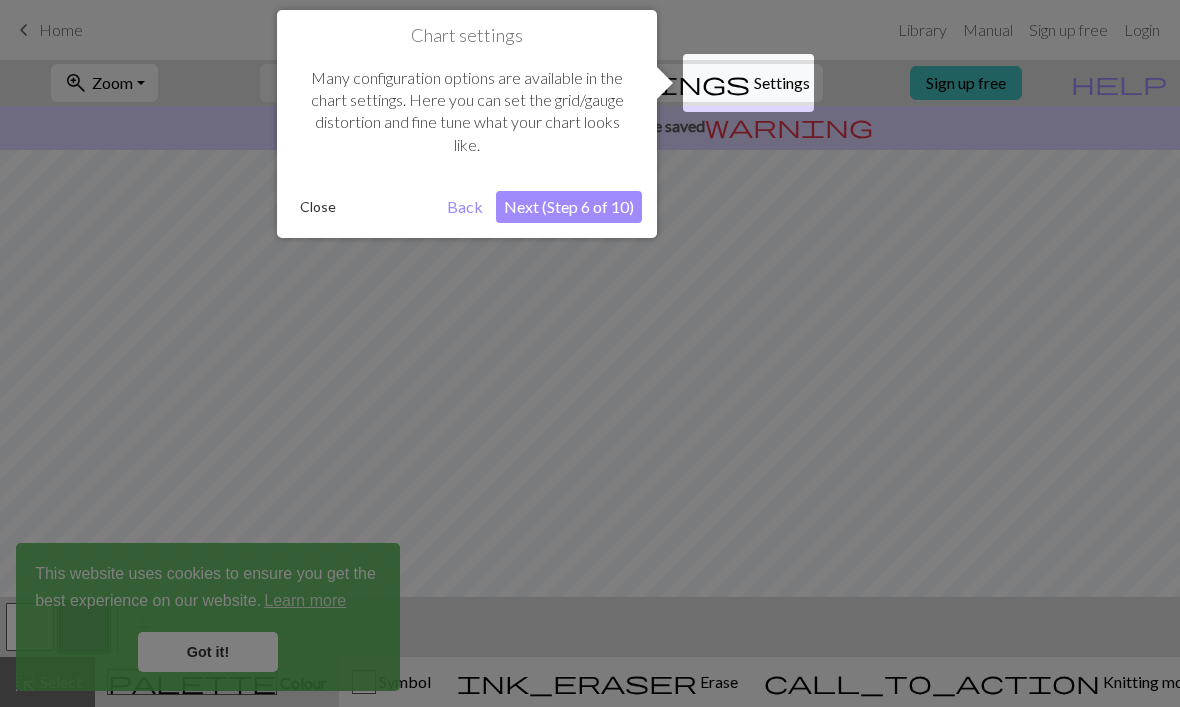click at bounding box center (590, 353) 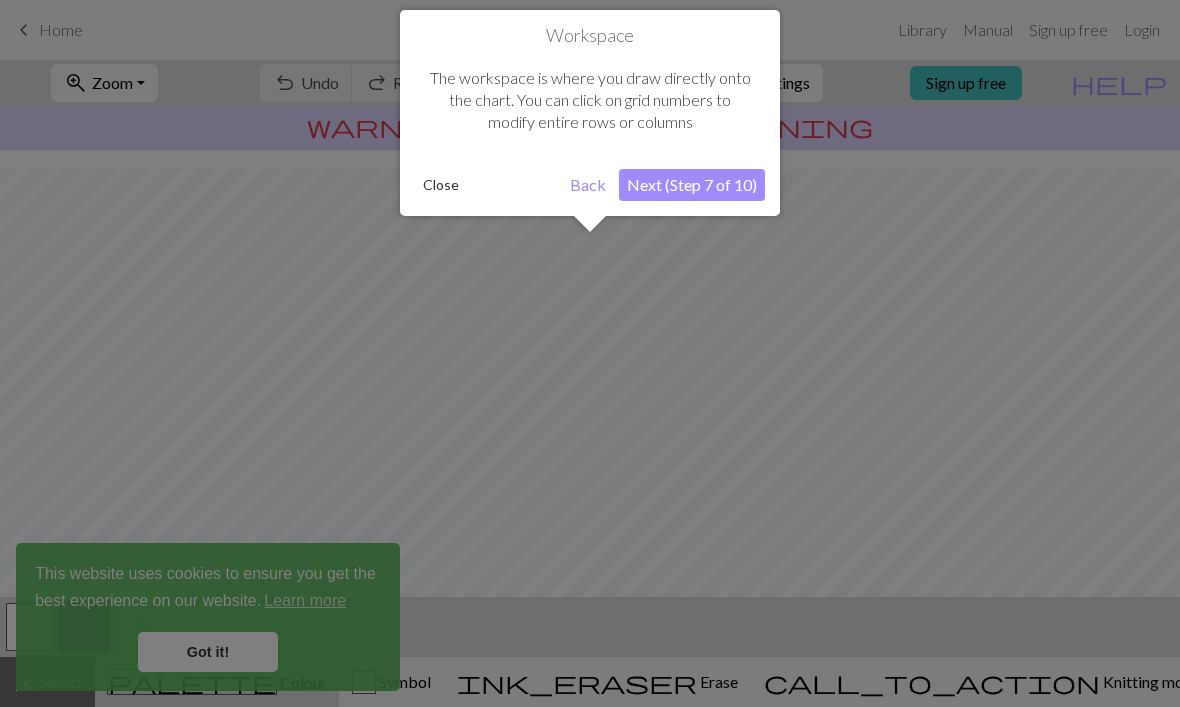 scroll, scrollTop: 120, scrollLeft: 0, axis: vertical 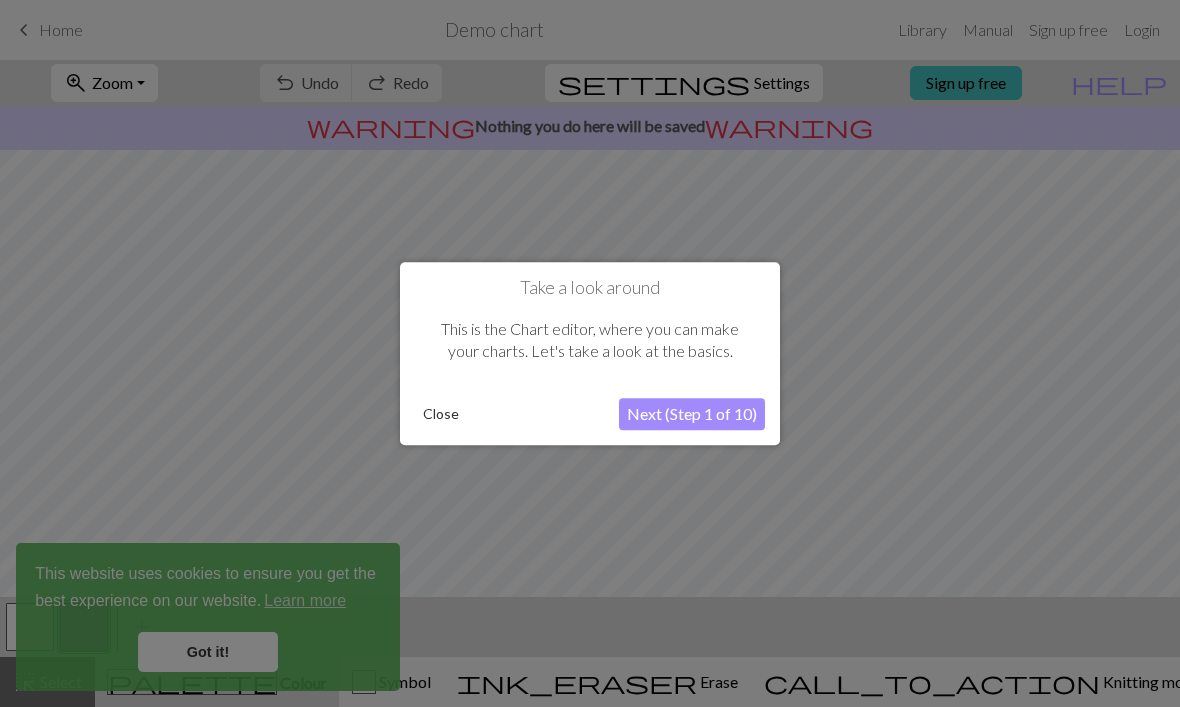 click at bounding box center [590, 353] 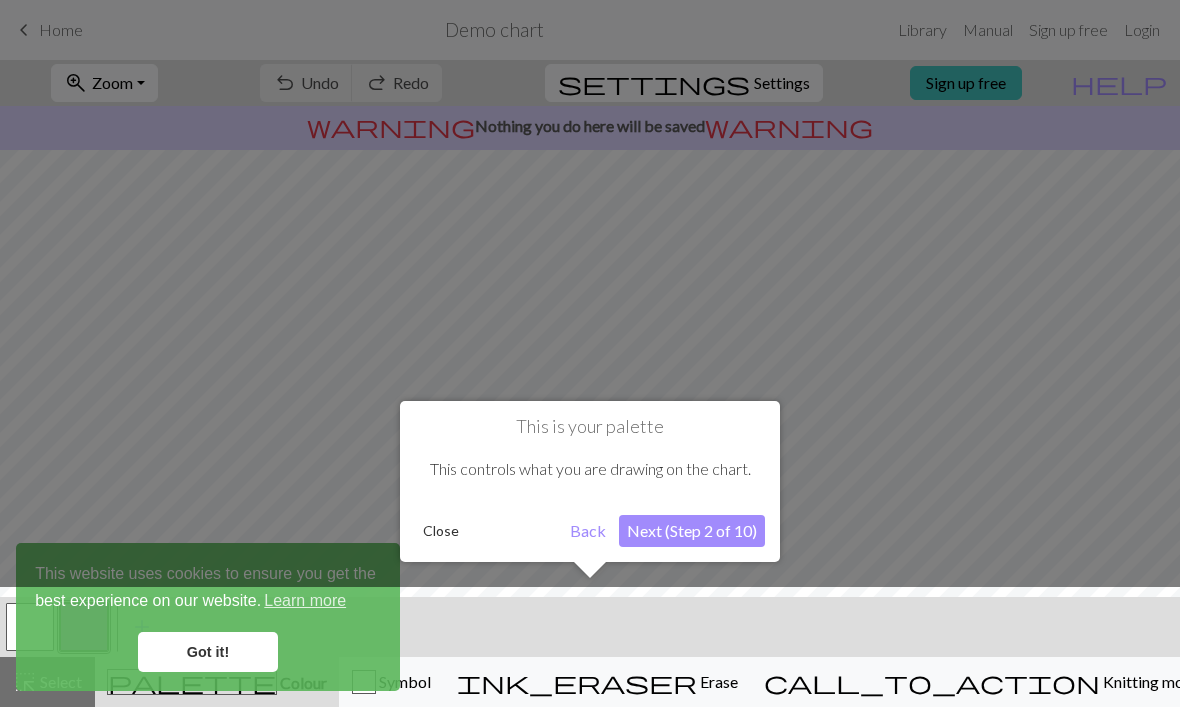 click on "Back" at bounding box center (588, 531) 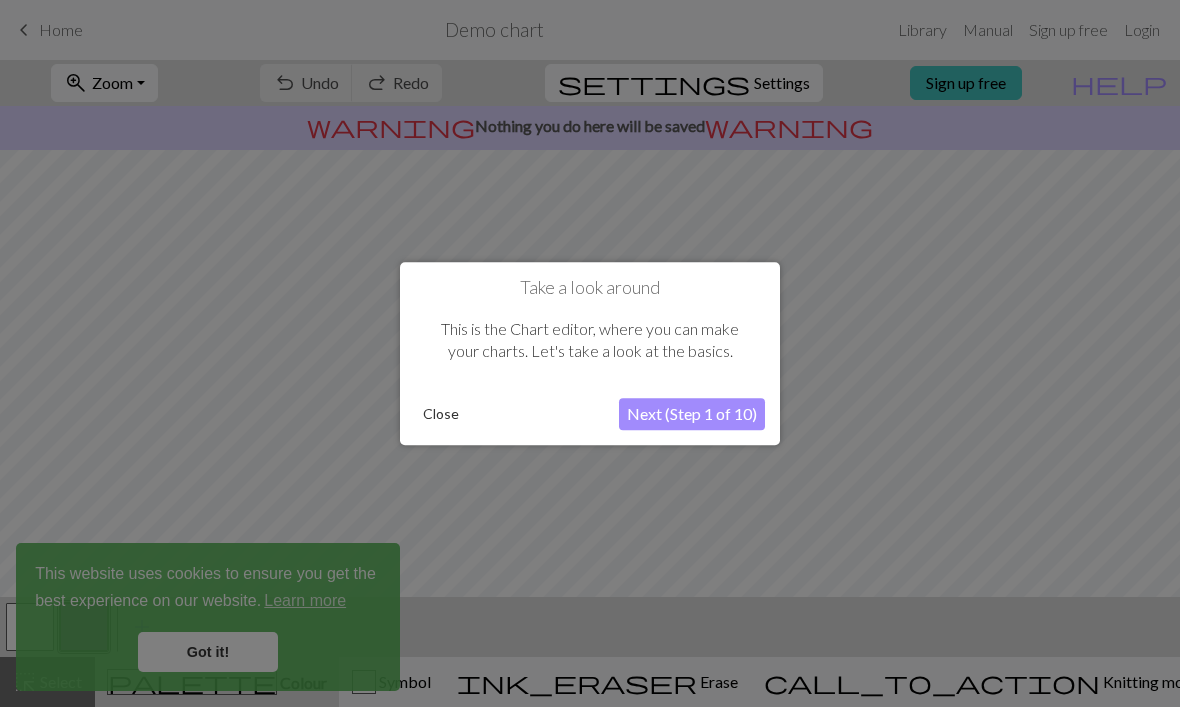 click on "Next (Step 1 of 10)" at bounding box center [692, 414] 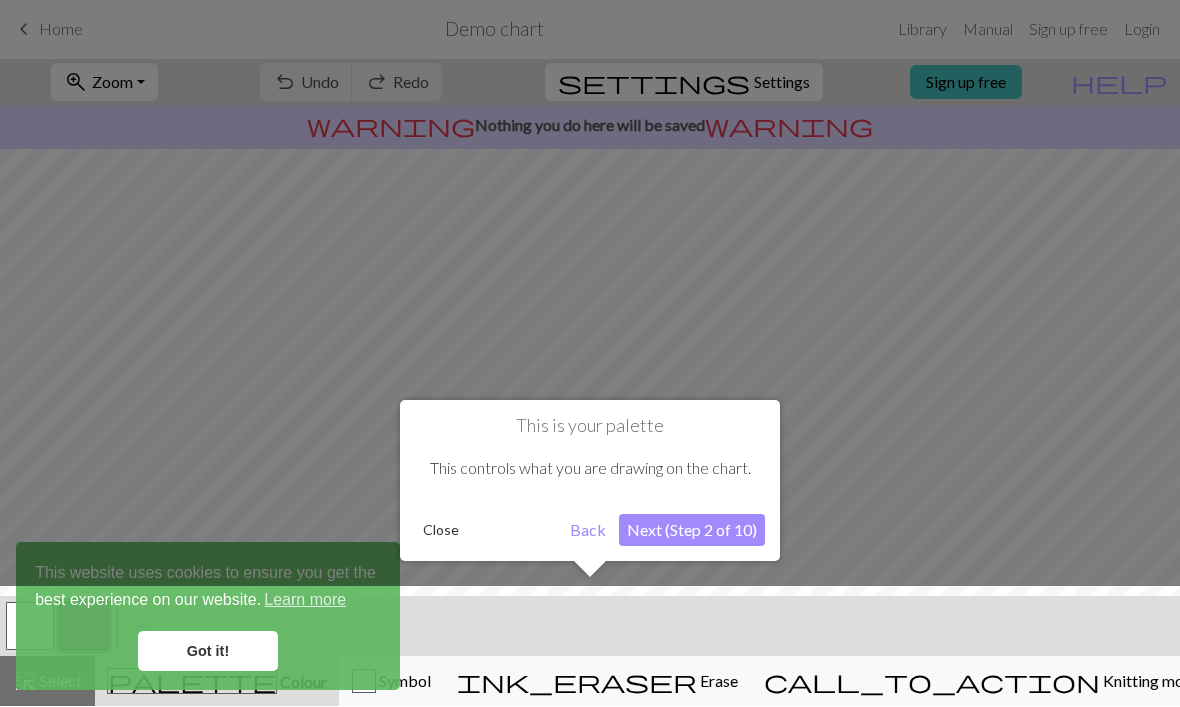 click on "Next (Step 2 of 10)" at bounding box center (692, 531) 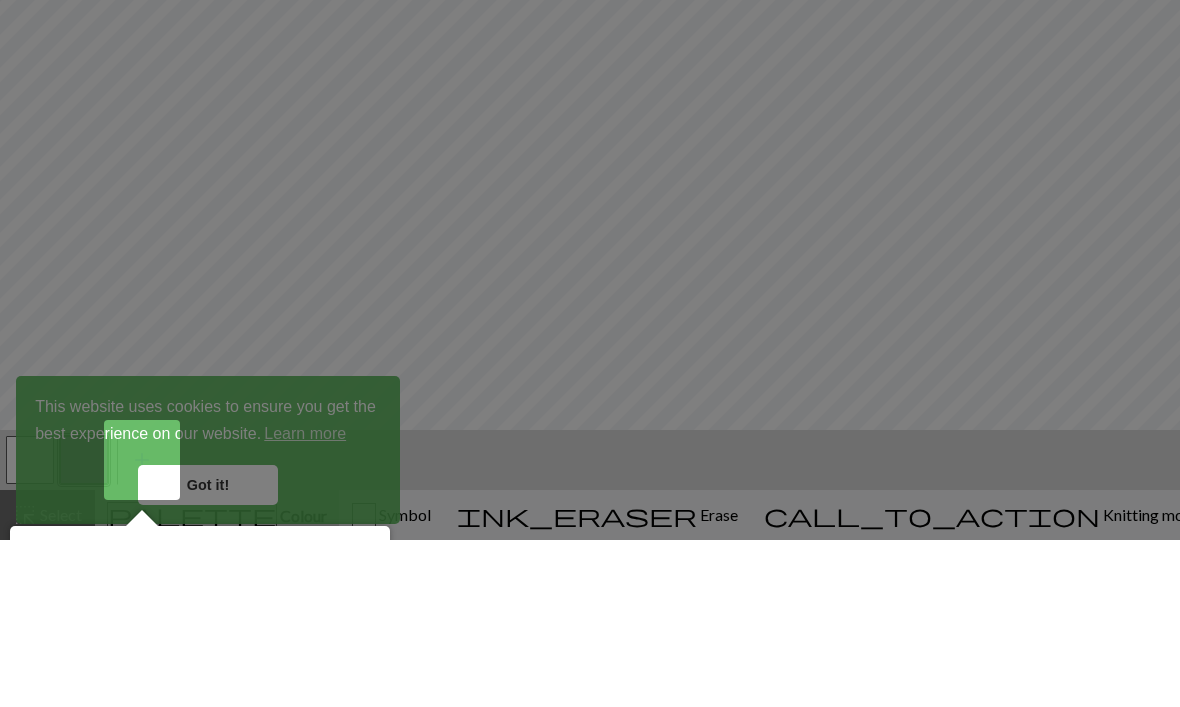 scroll, scrollTop: 102, scrollLeft: 0, axis: vertical 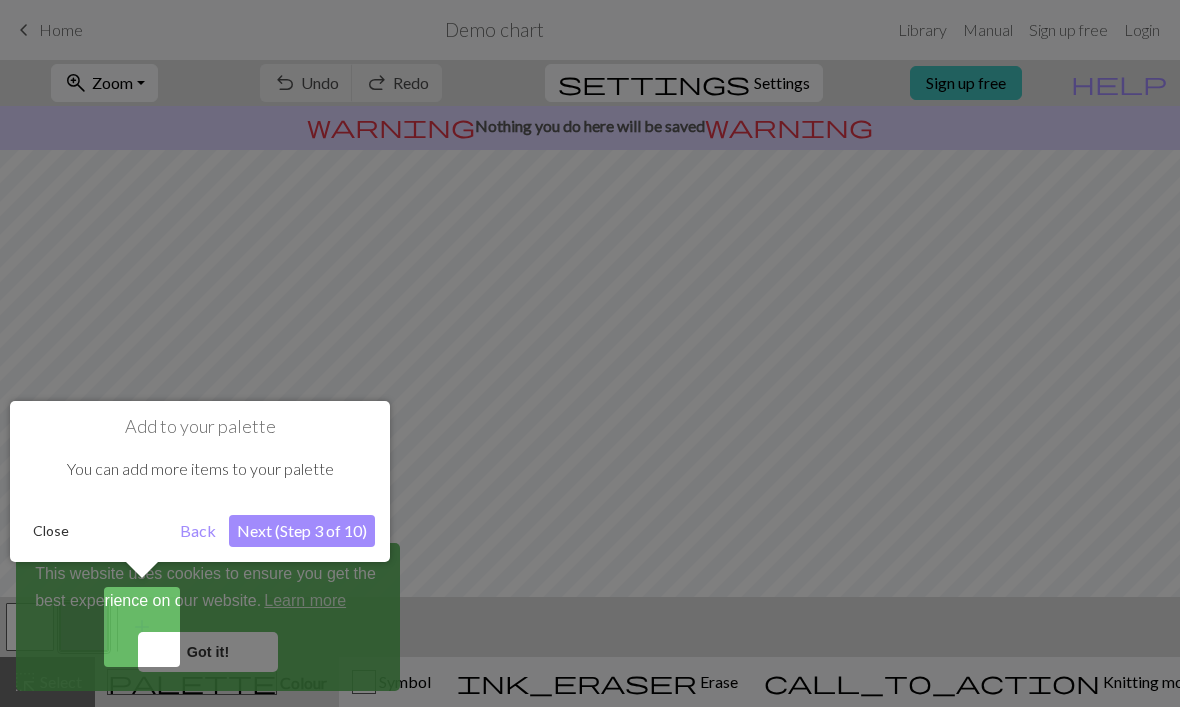 click on "Next (Step 3 of 10)" at bounding box center (302, 531) 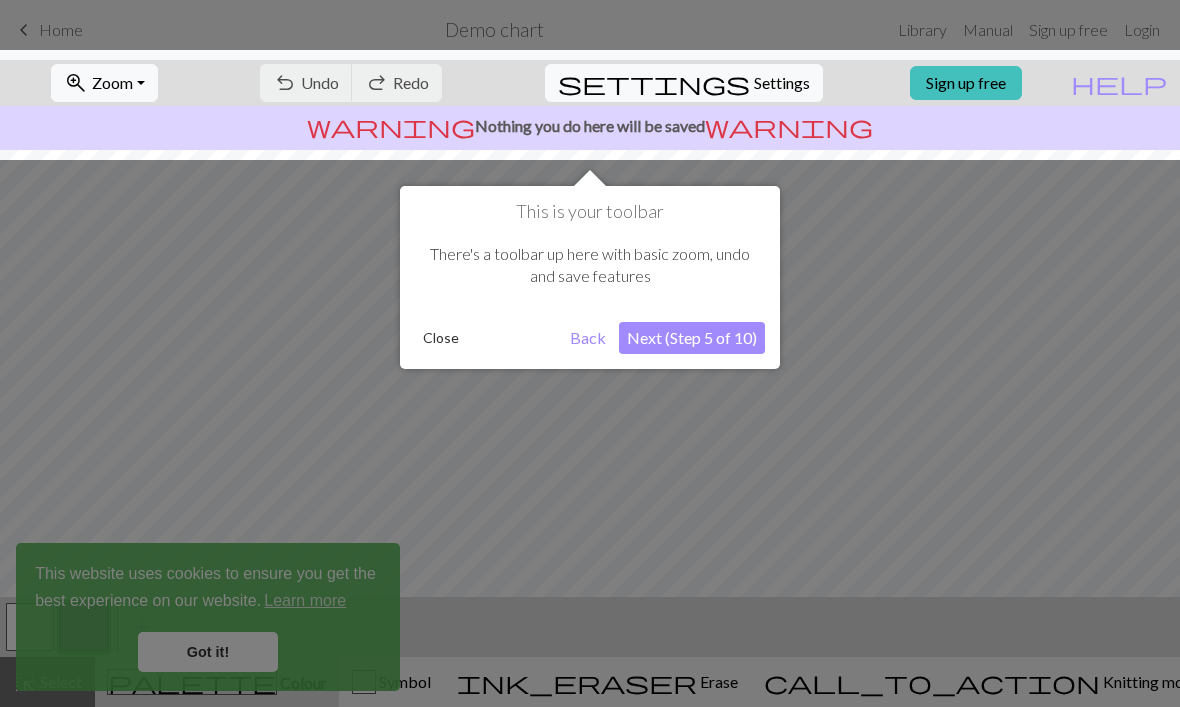 click on "Next (Step 5 of 10)" at bounding box center [692, 338] 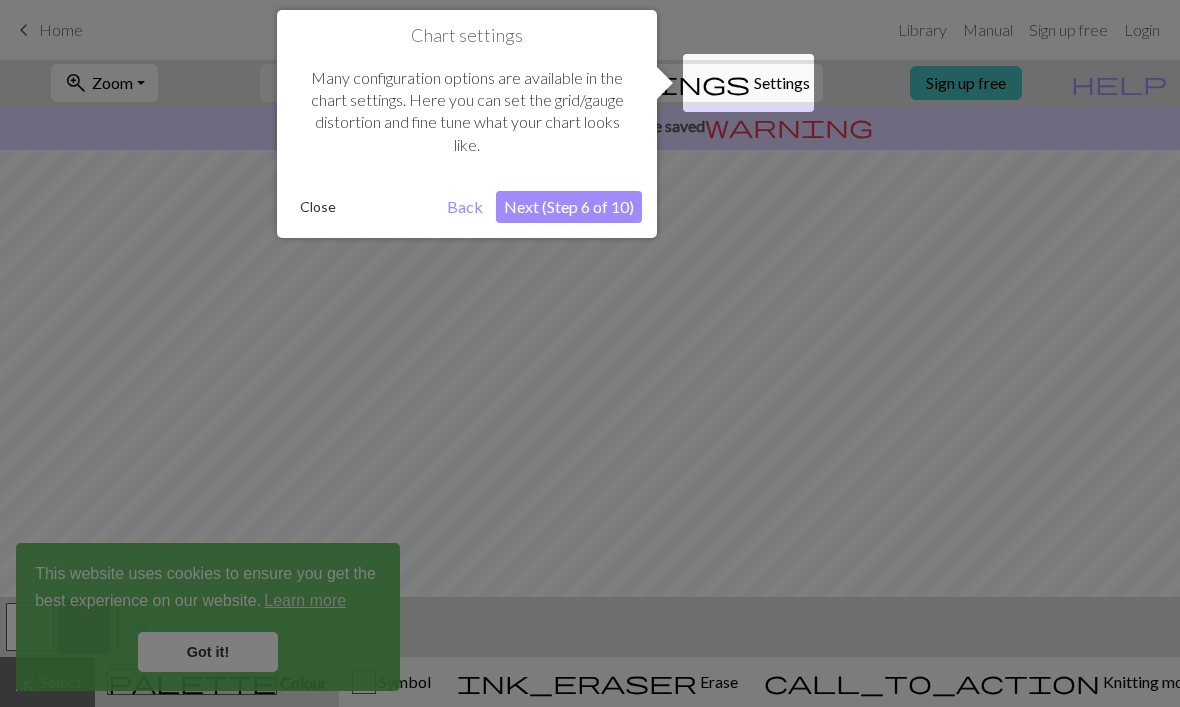 click on "Next (Step 6 of 10)" at bounding box center (569, 207) 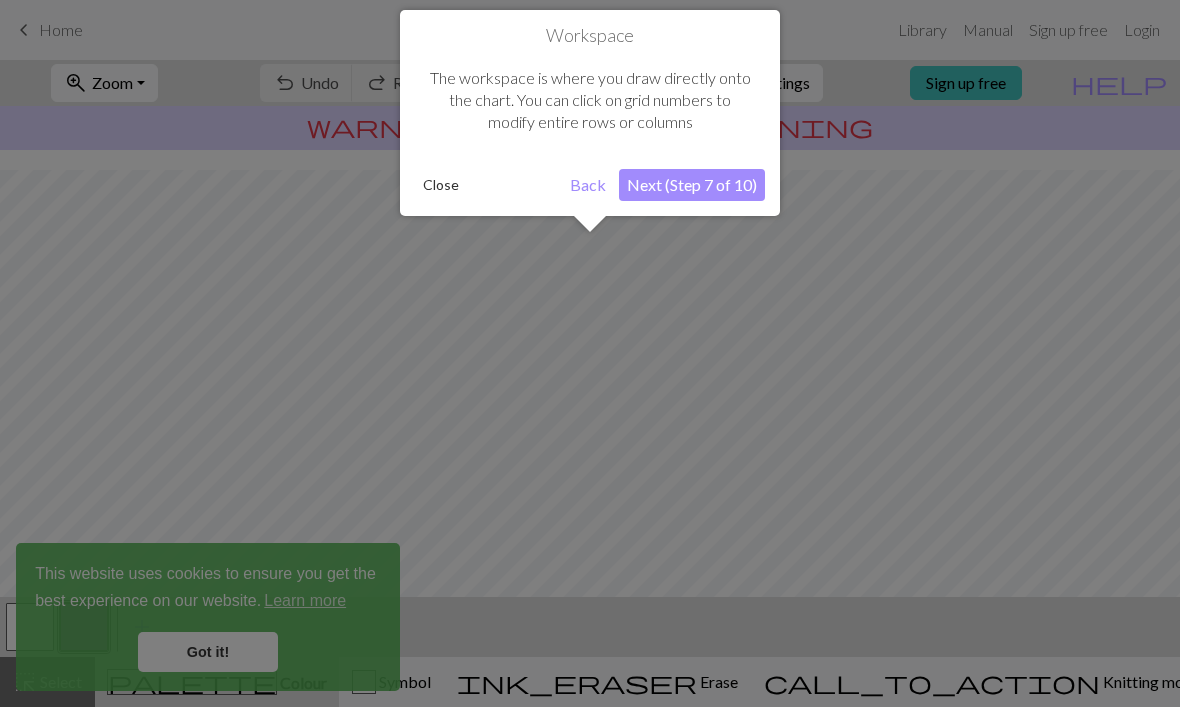 scroll, scrollTop: 120, scrollLeft: 0, axis: vertical 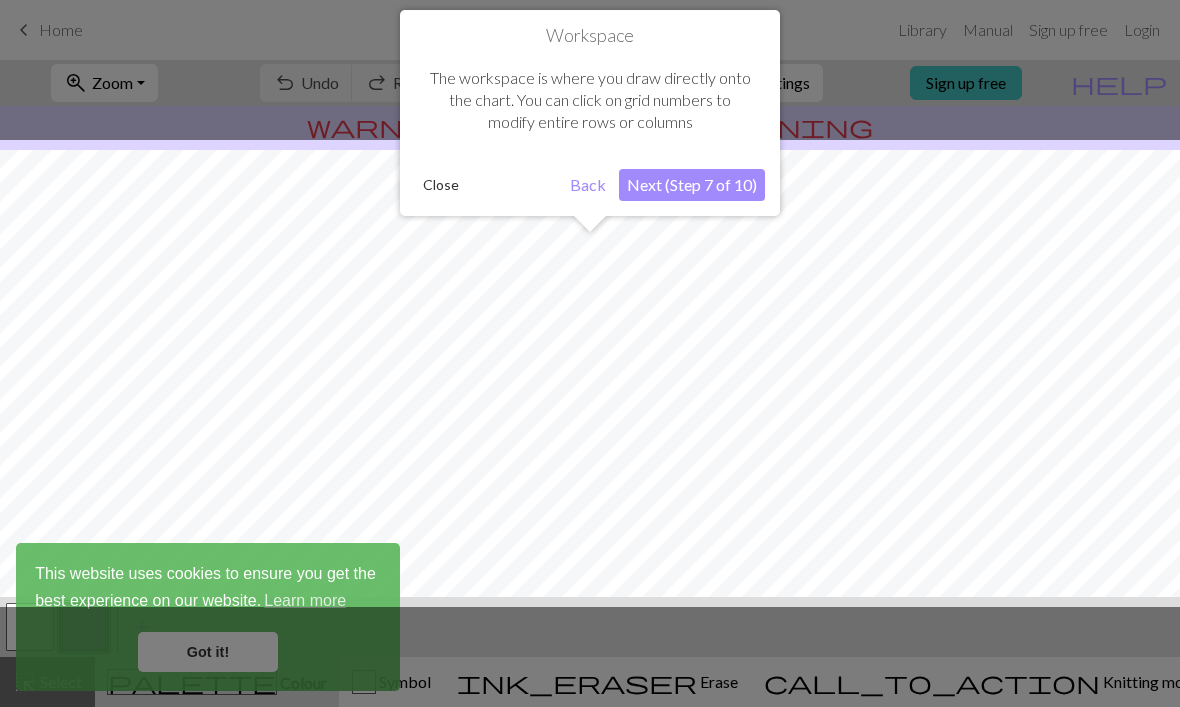 click on "Next (Step 7 of 10)" at bounding box center [692, 185] 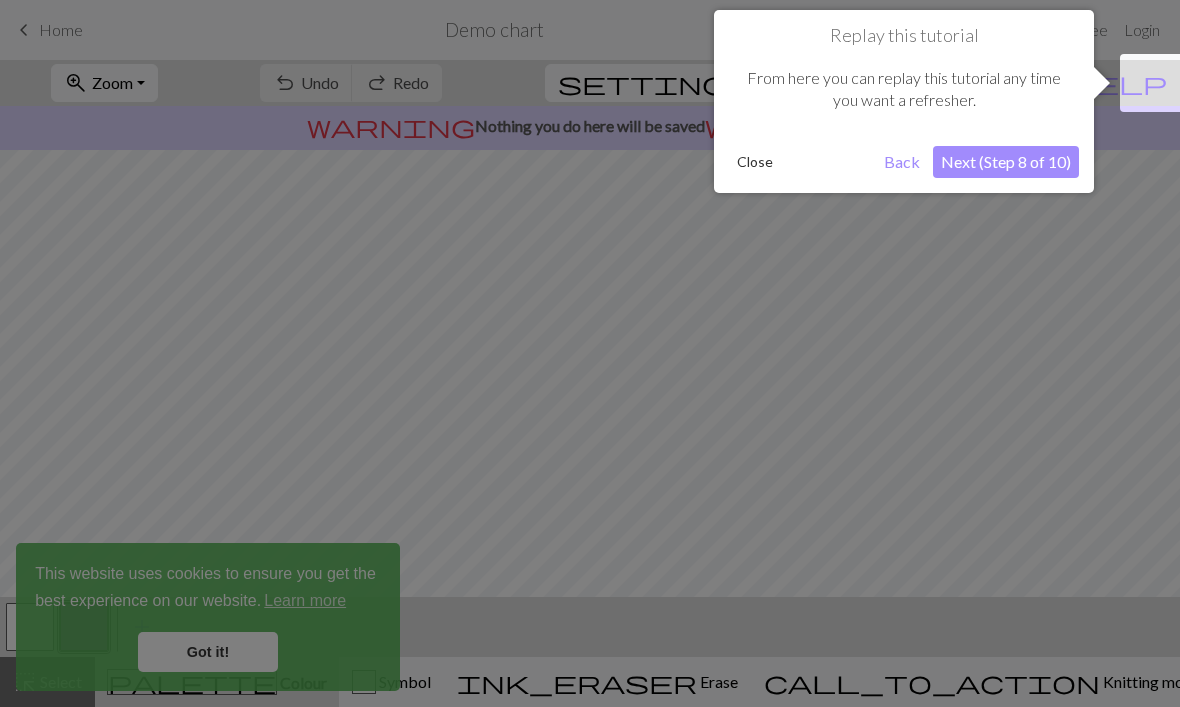 click on "Next (Step 8 of 10)" at bounding box center (1006, 162) 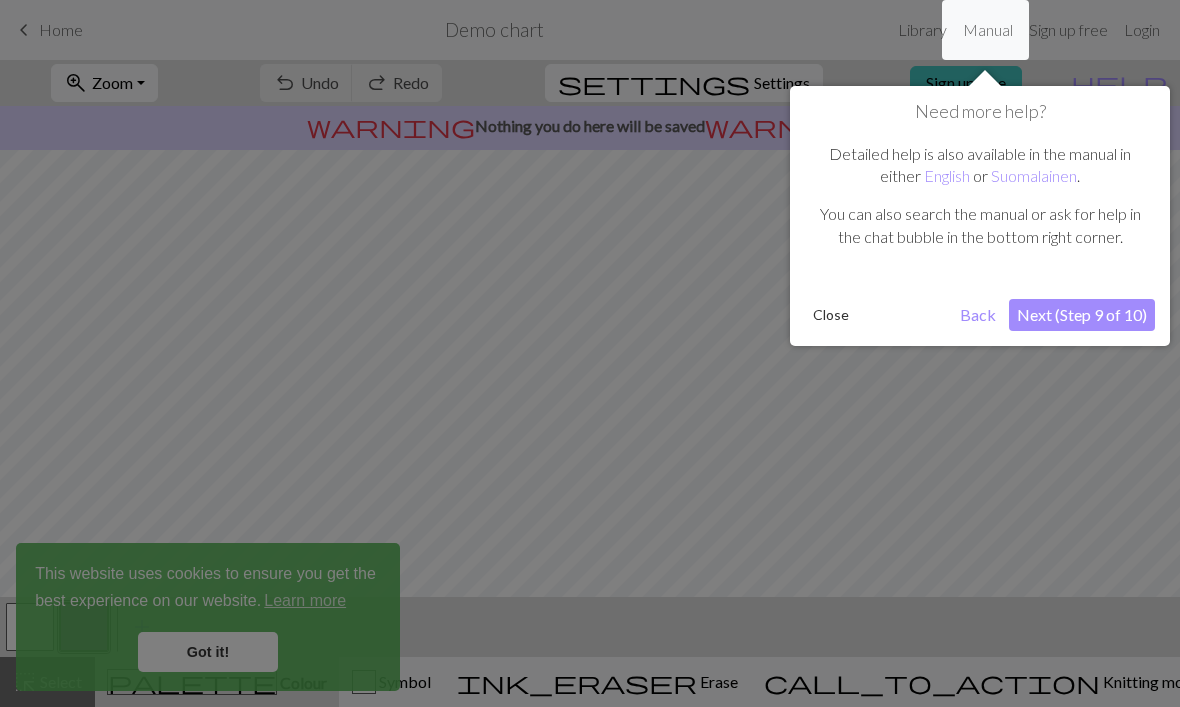 click on "Next (Step 9 of 10)" at bounding box center (1082, 315) 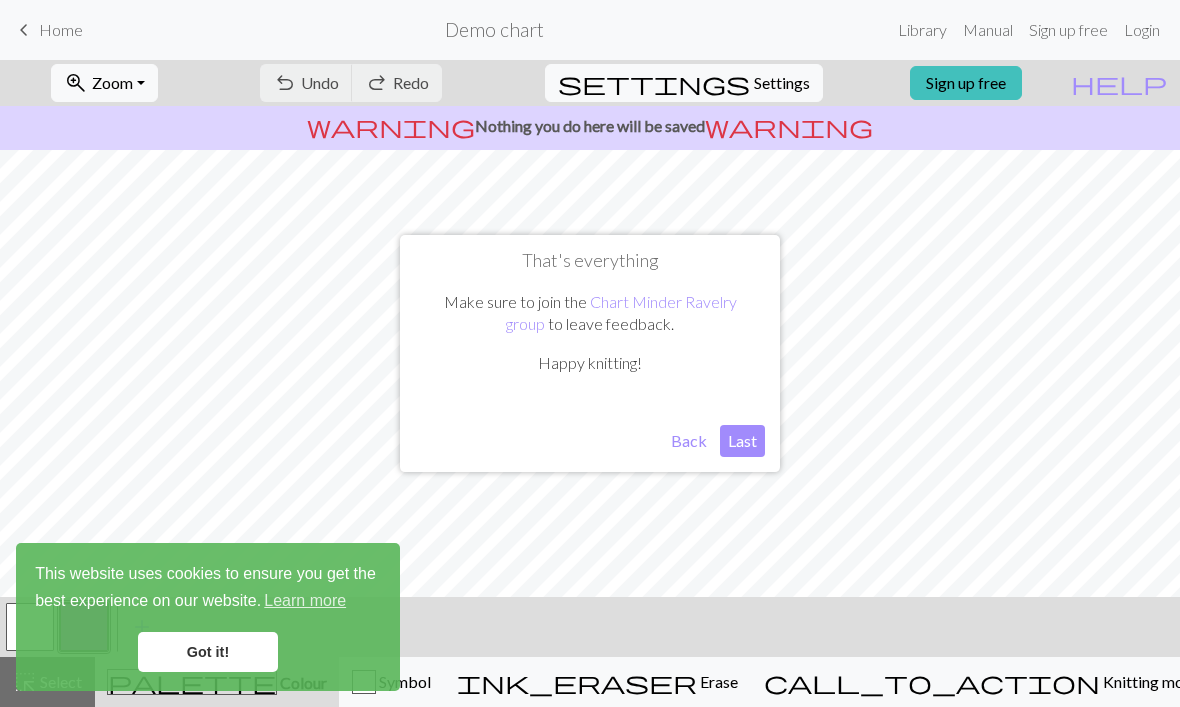click on "Last" at bounding box center (742, 441) 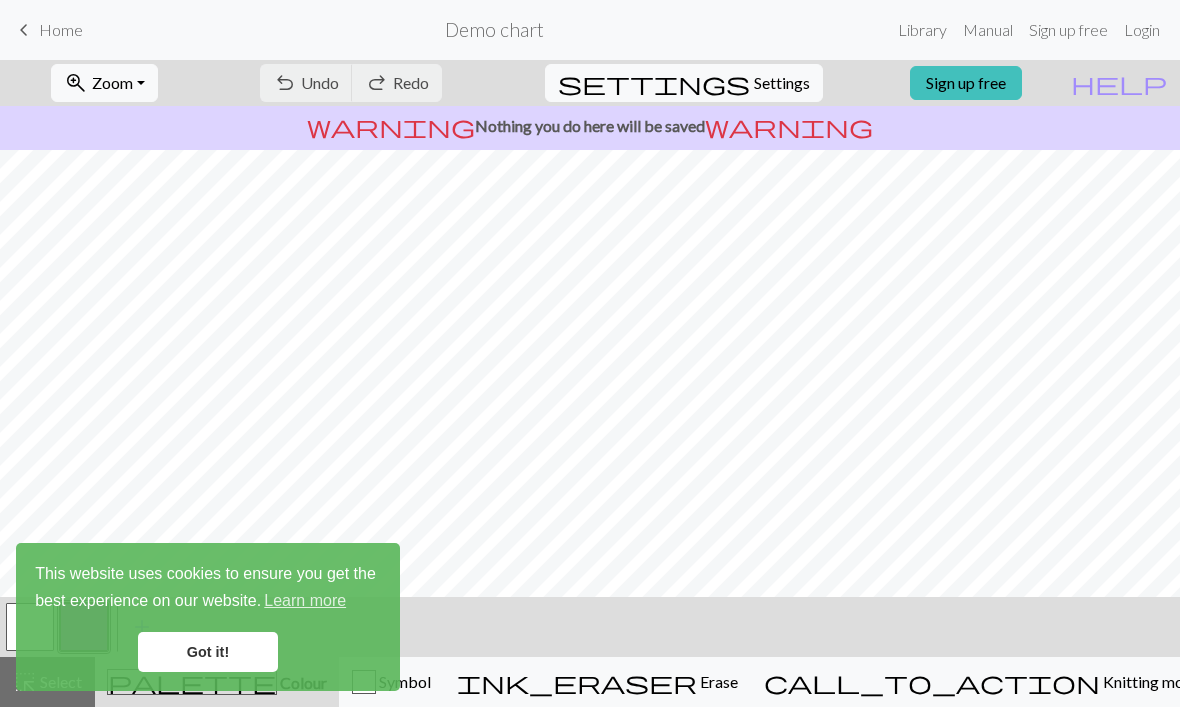 click on "Got it!" at bounding box center (208, 652) 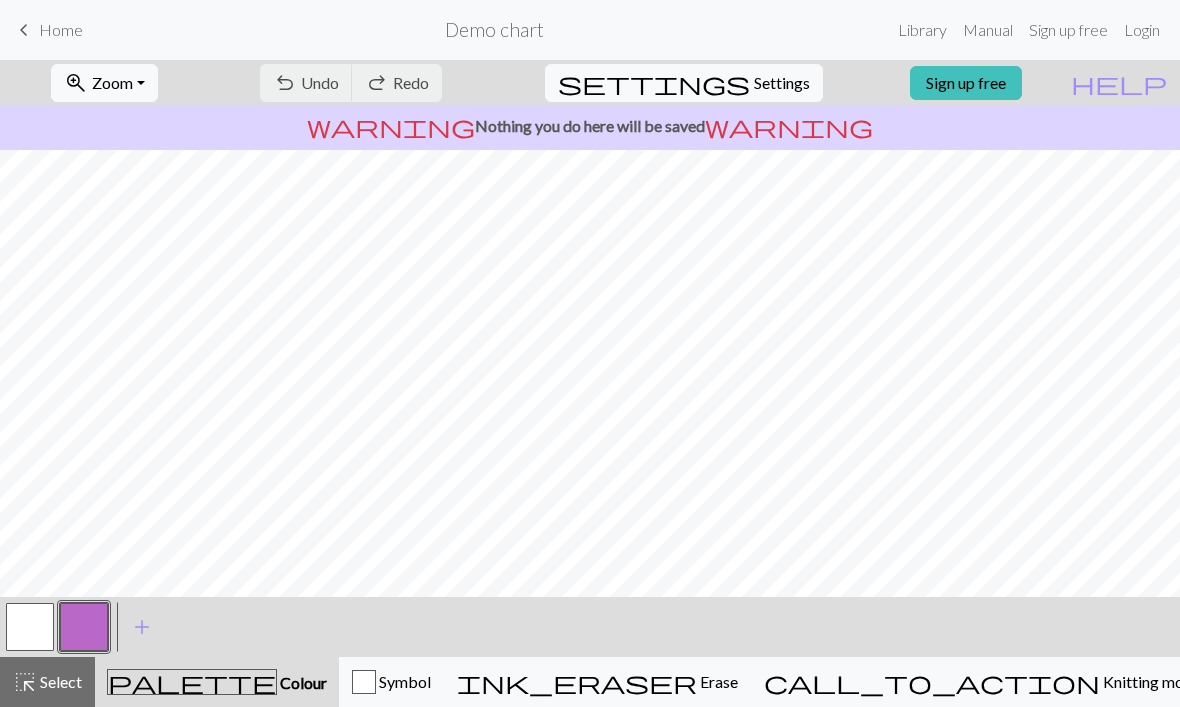 click on "Sign up free" at bounding box center (966, 83) 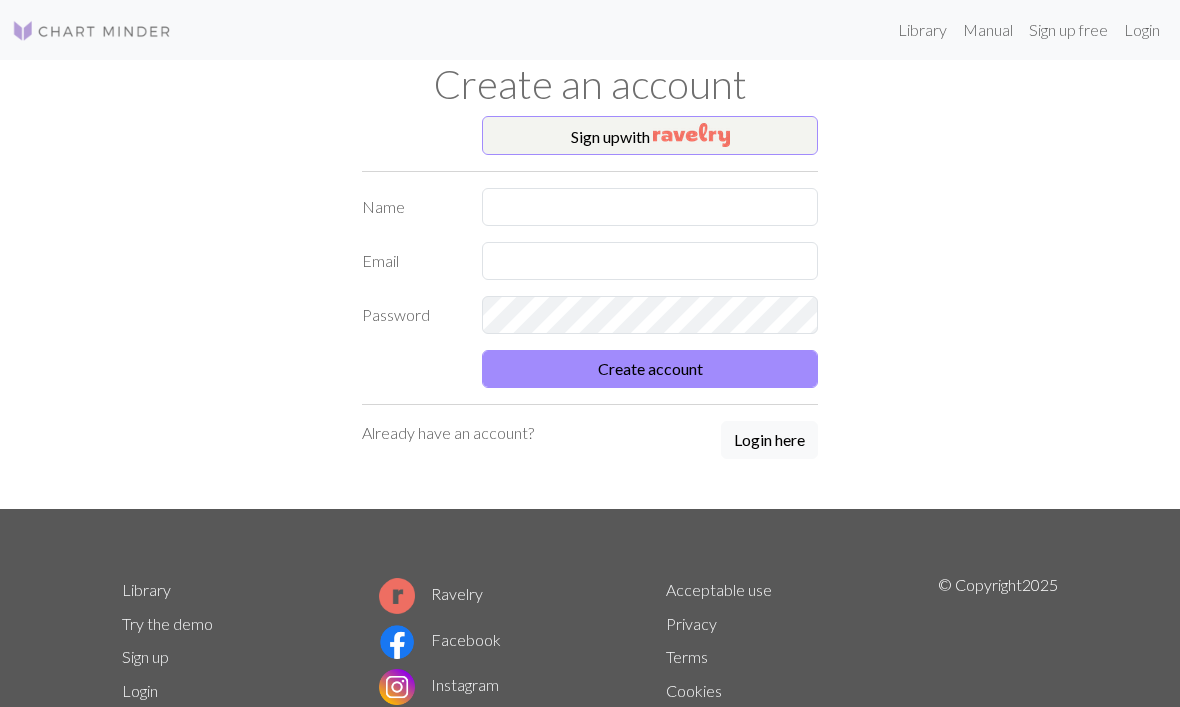 click on "Sign up  with" at bounding box center [650, 136] 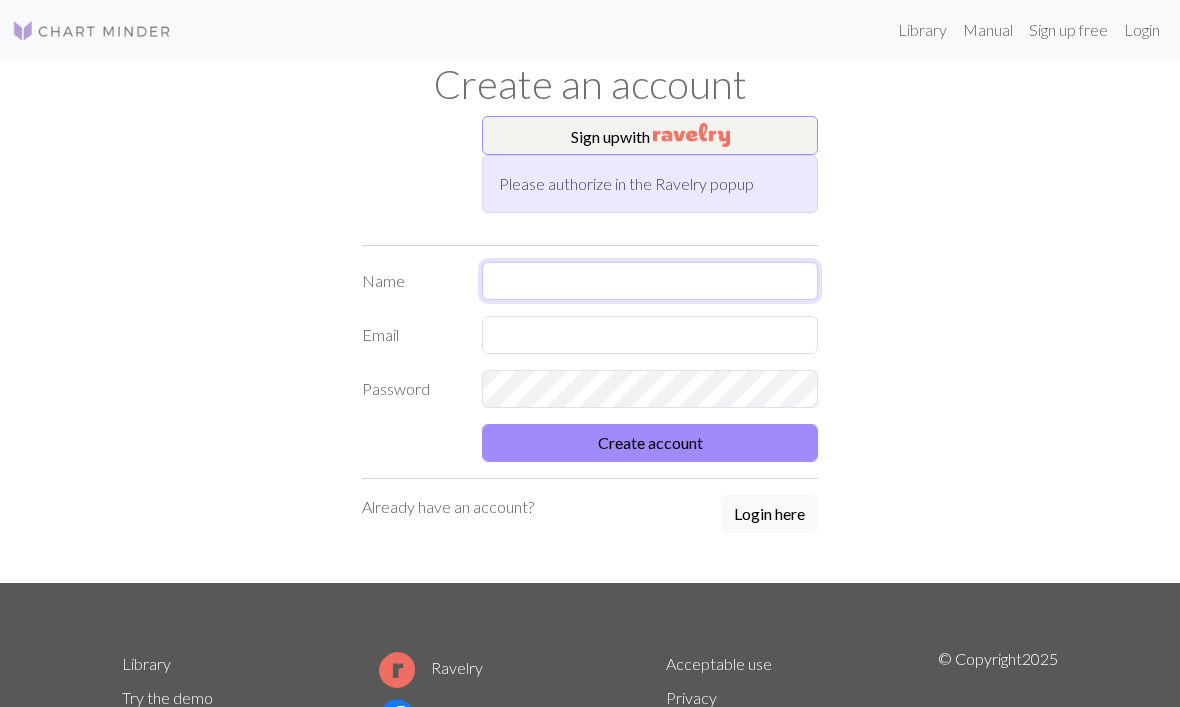 click at bounding box center [650, 281] 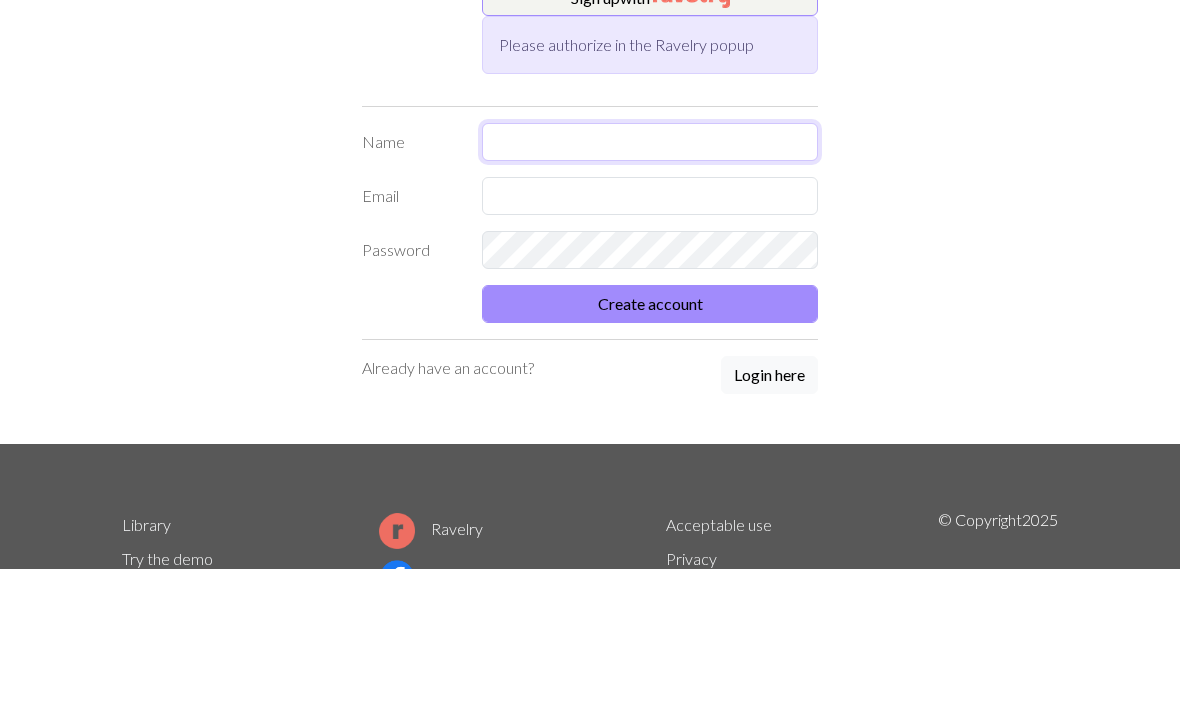 type on "[NAME] [LAST]" 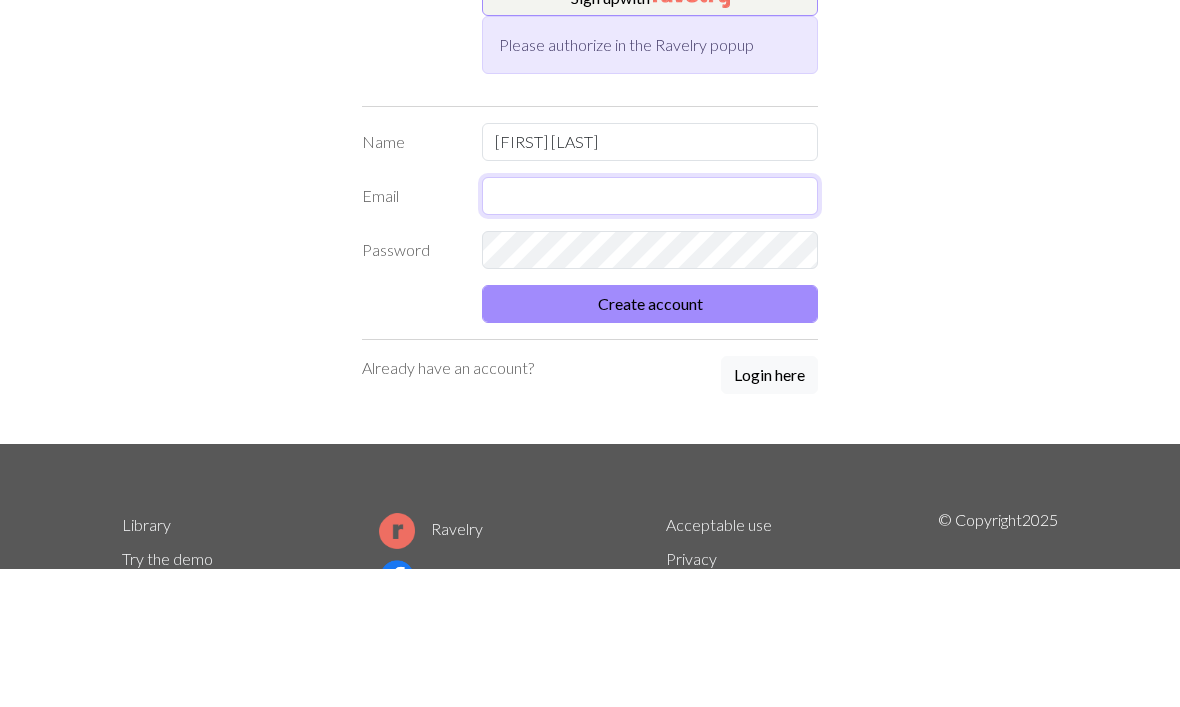 type on "techno_booger5m@icloud.com" 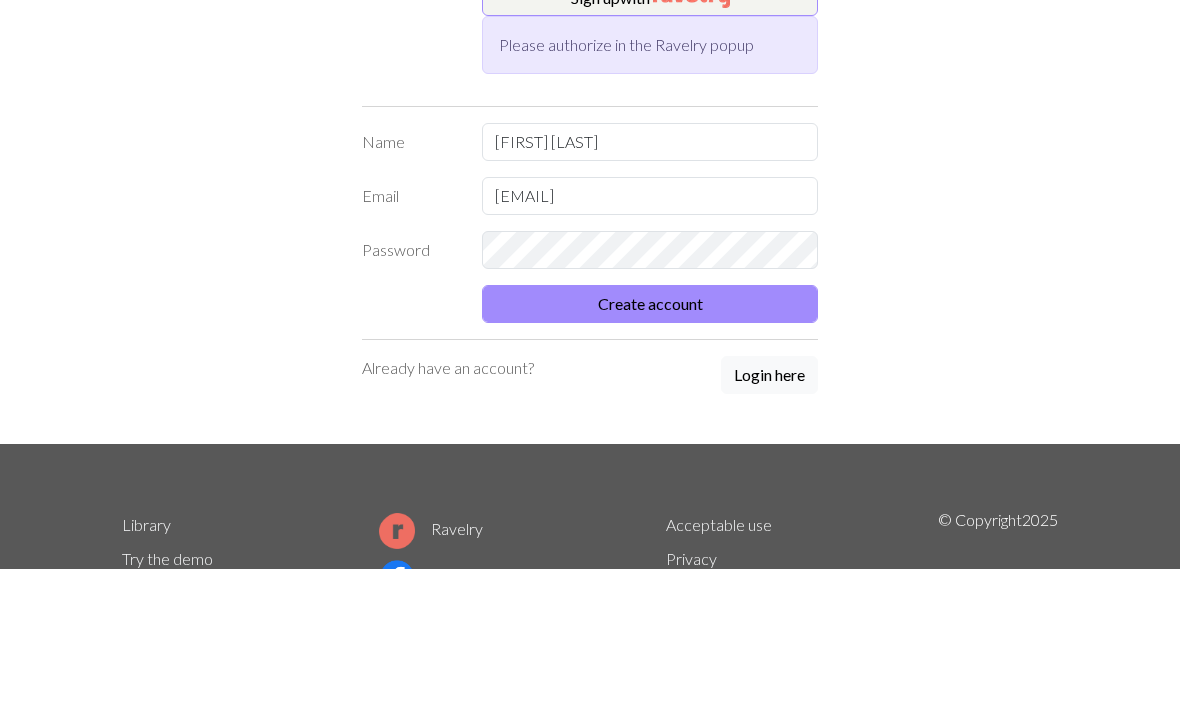 click on "Create account" at bounding box center [650, 443] 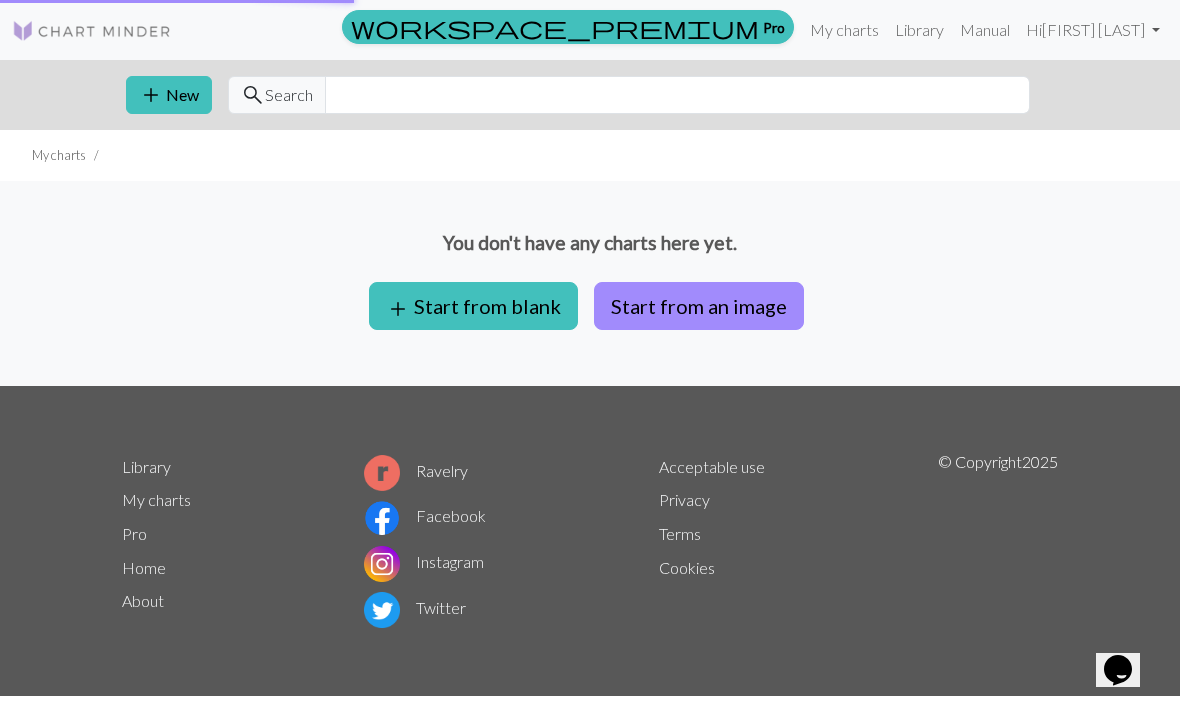 scroll, scrollTop: 0, scrollLeft: 0, axis: both 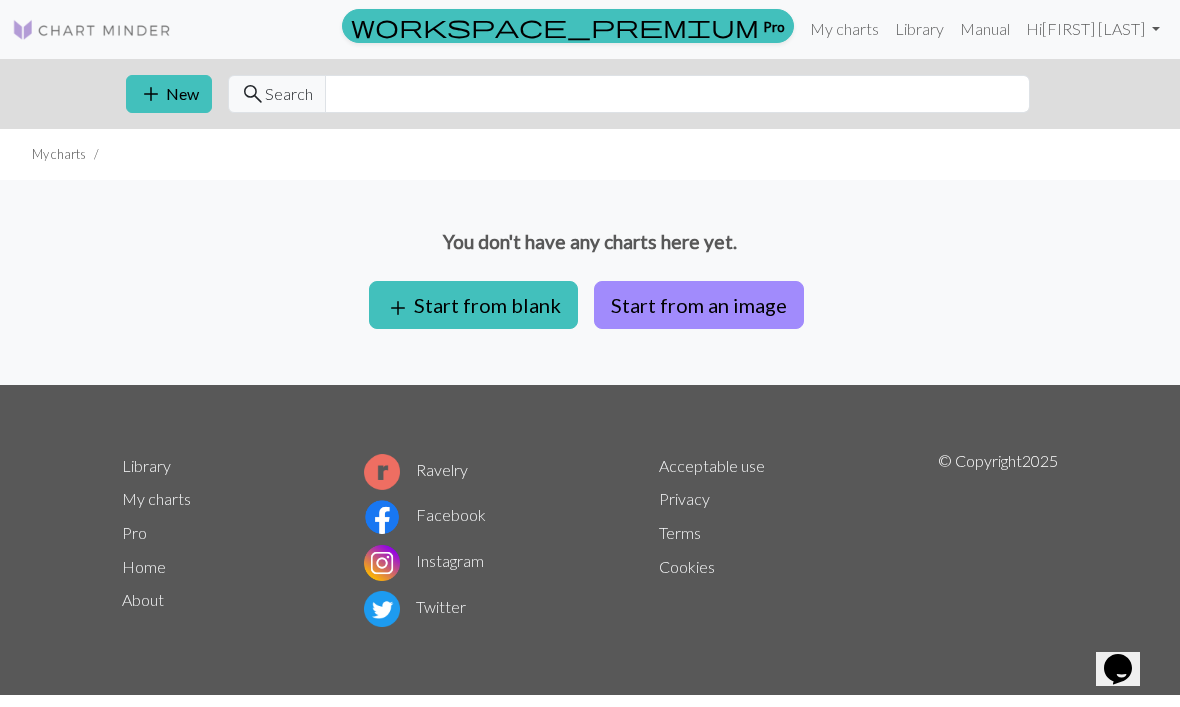 click on "add   Start from blank" at bounding box center (473, 306) 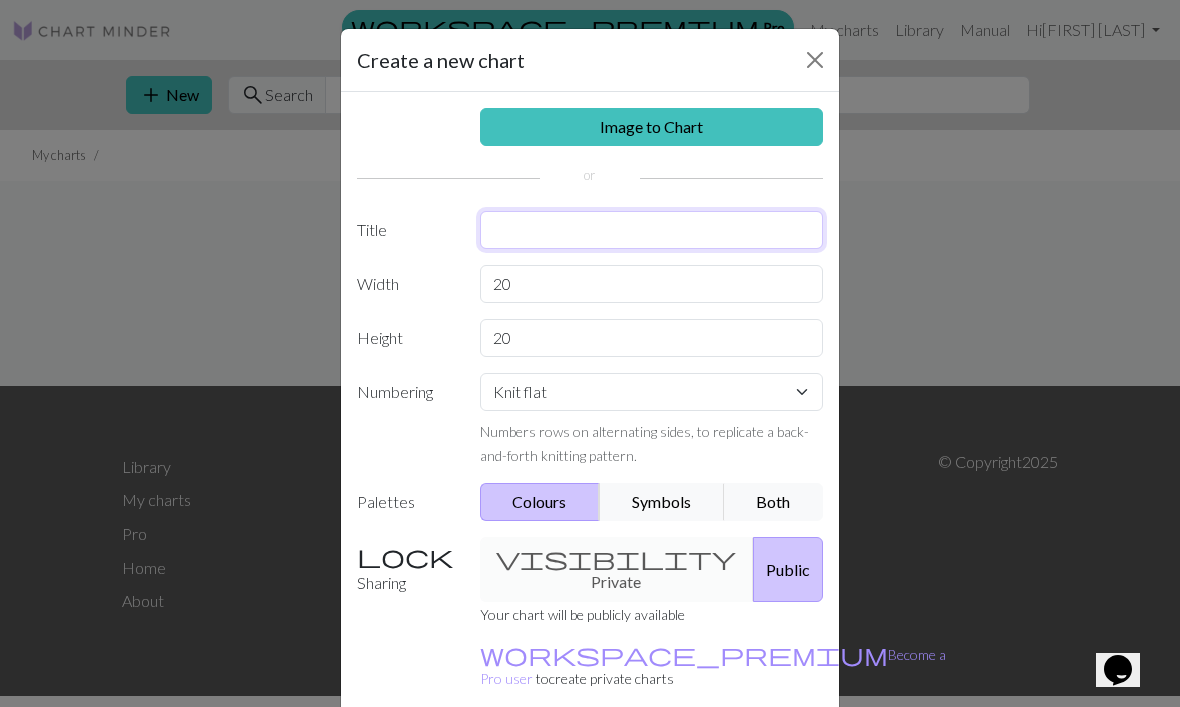 click at bounding box center [652, 230] 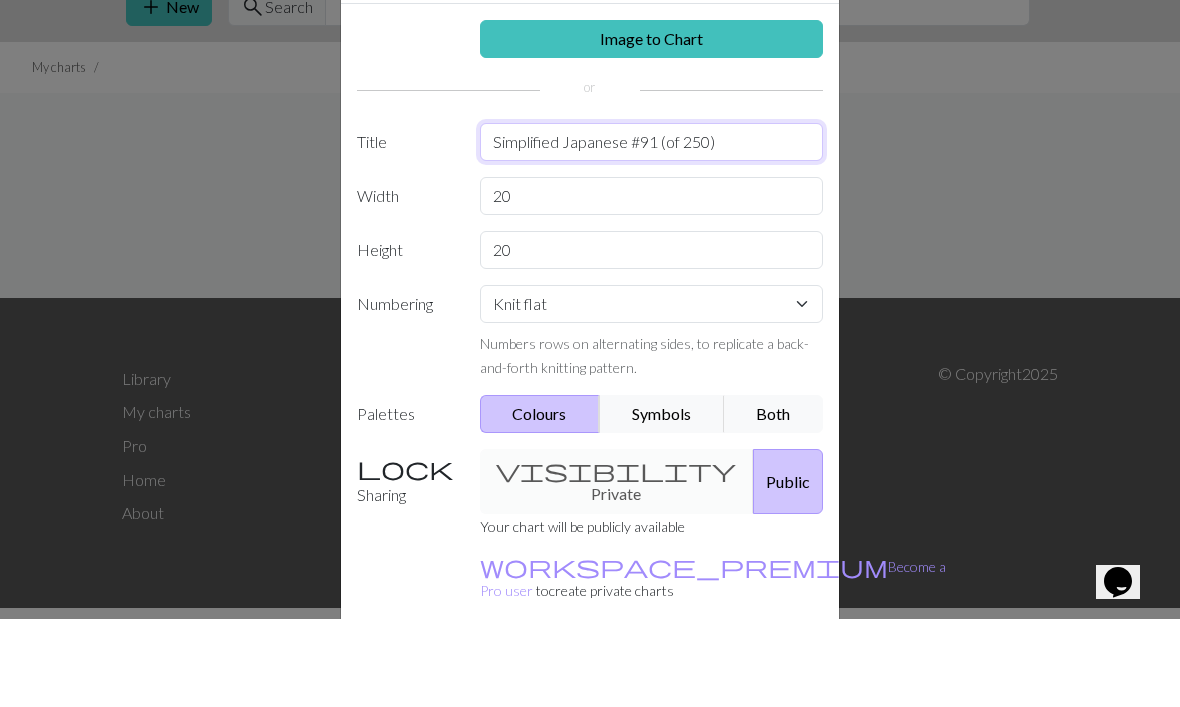 type on "Simplified Japanese #91 (of 250)" 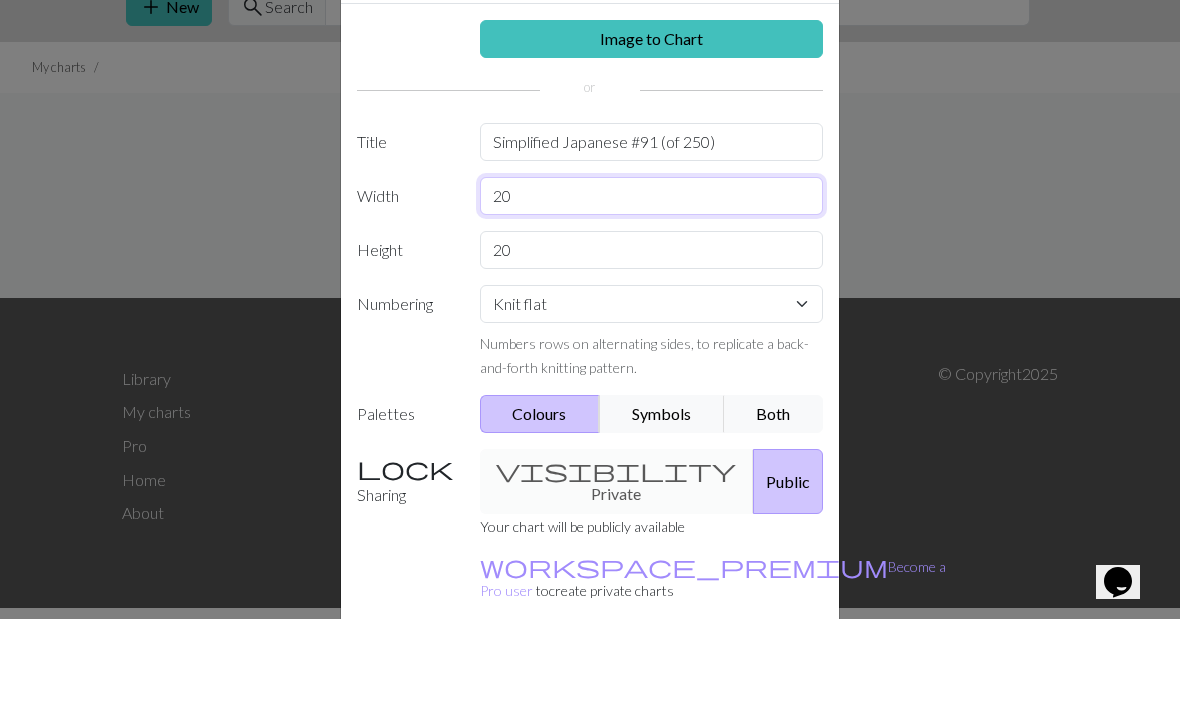 click on "20" at bounding box center [652, 284] 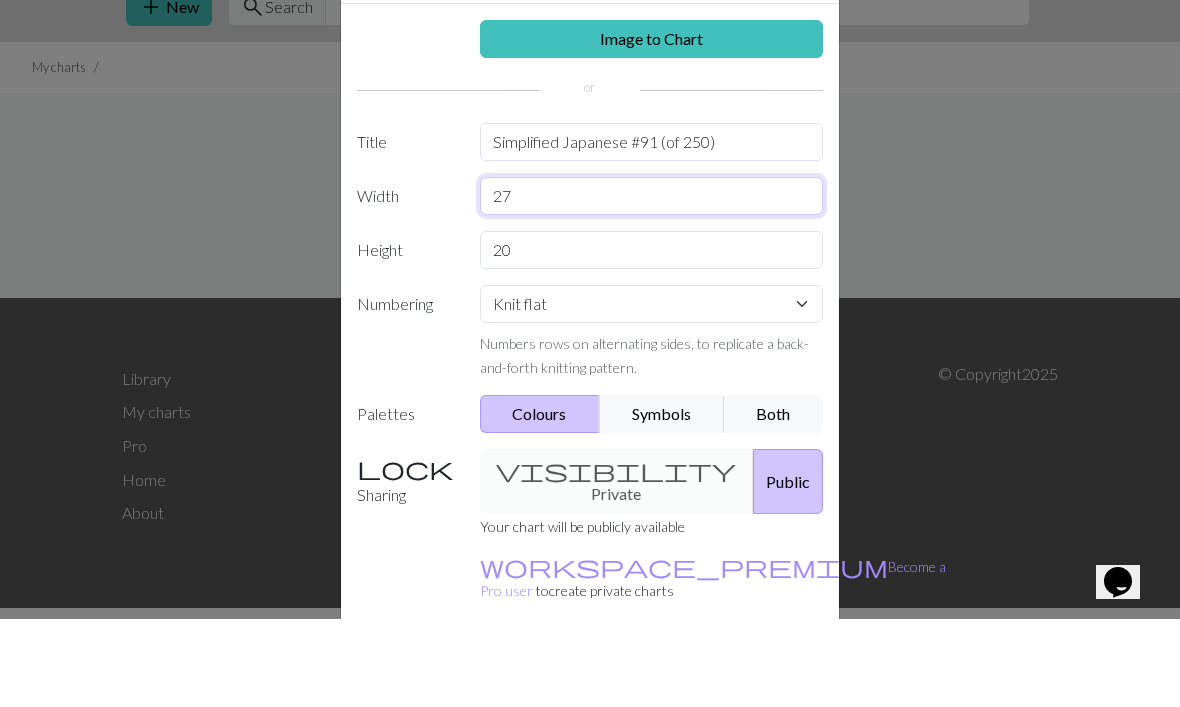 type on "27" 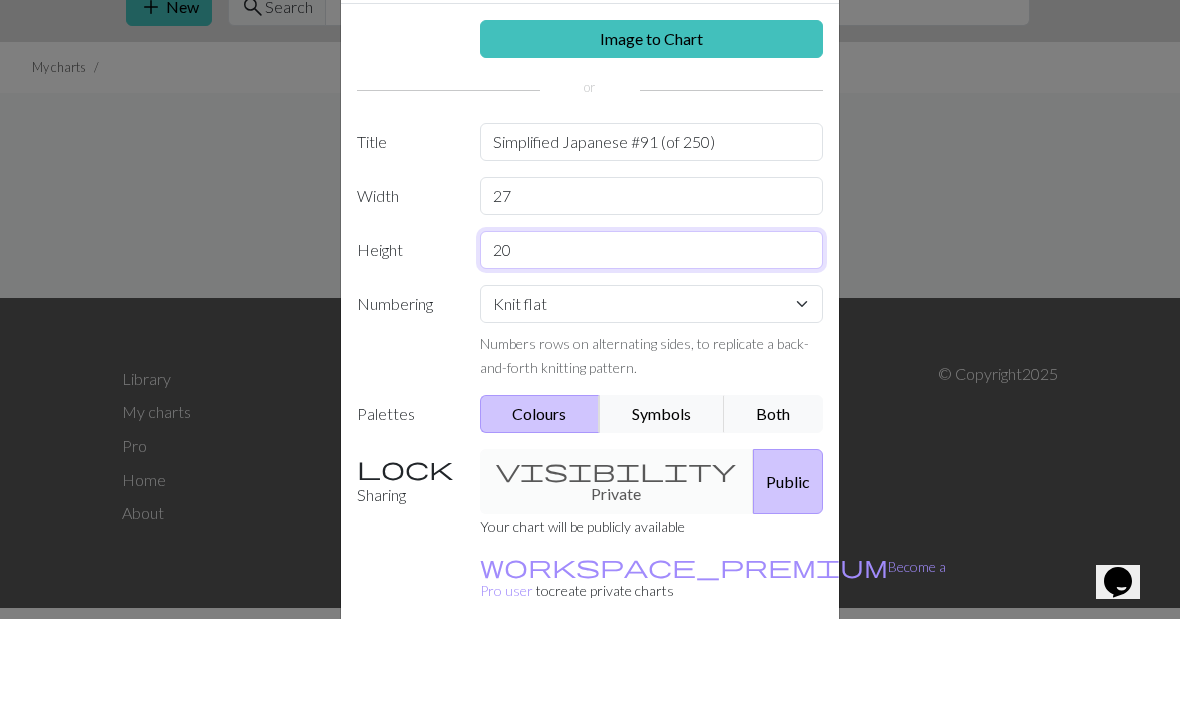 click on "20" at bounding box center [652, 338] 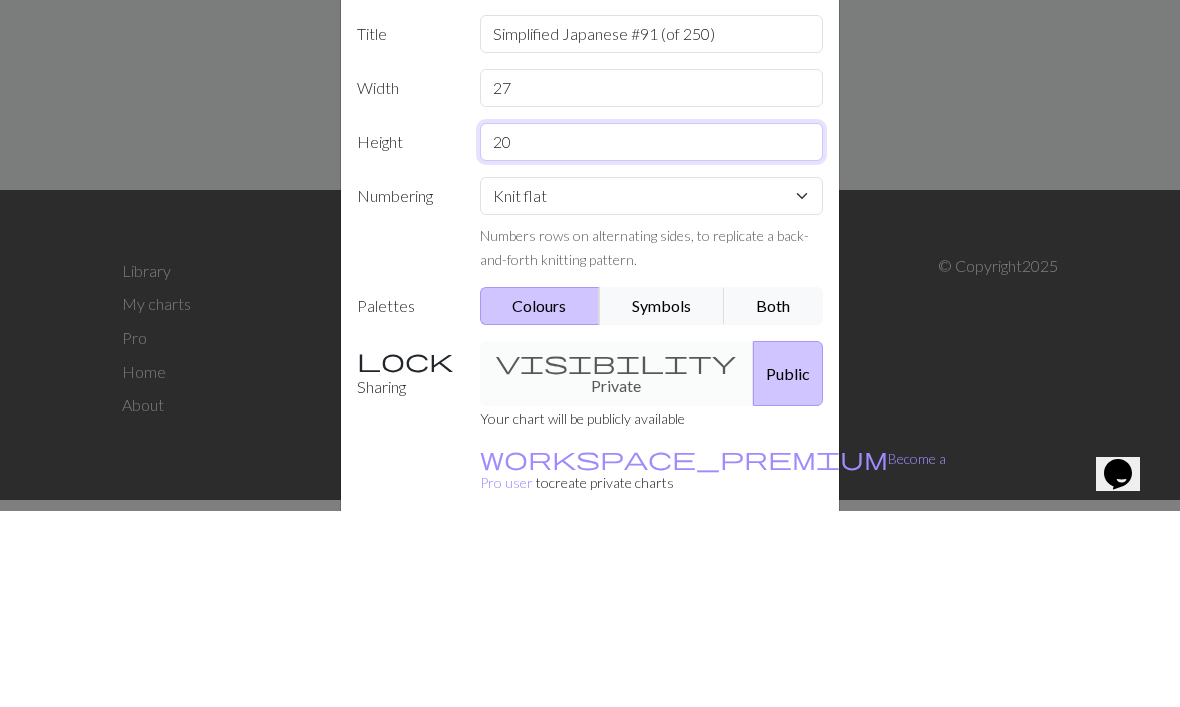 type on "2" 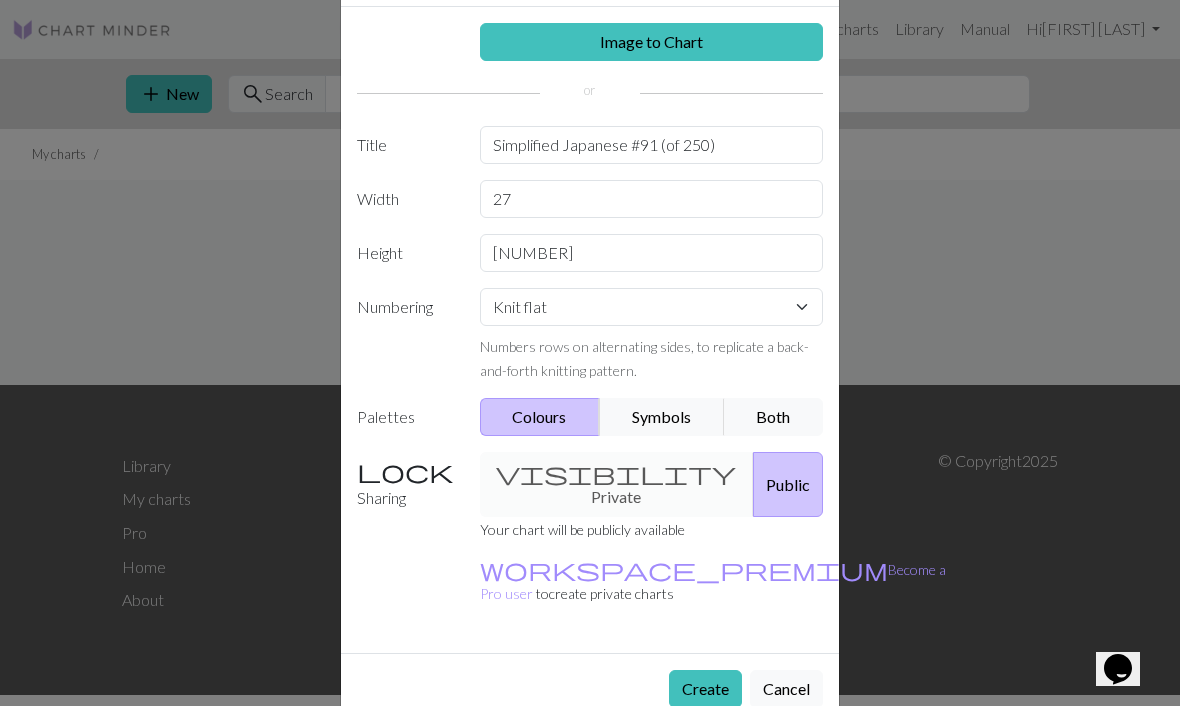 scroll, scrollTop: 82, scrollLeft: 0, axis: vertical 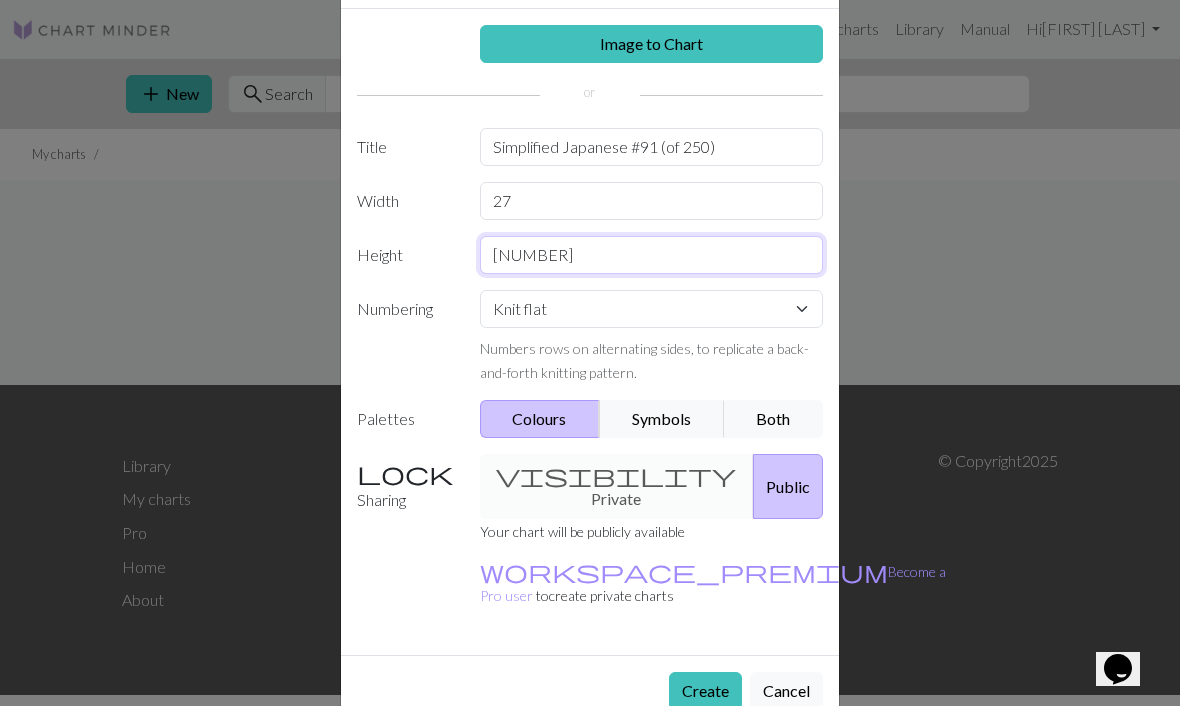 type on "[NUMBER]" 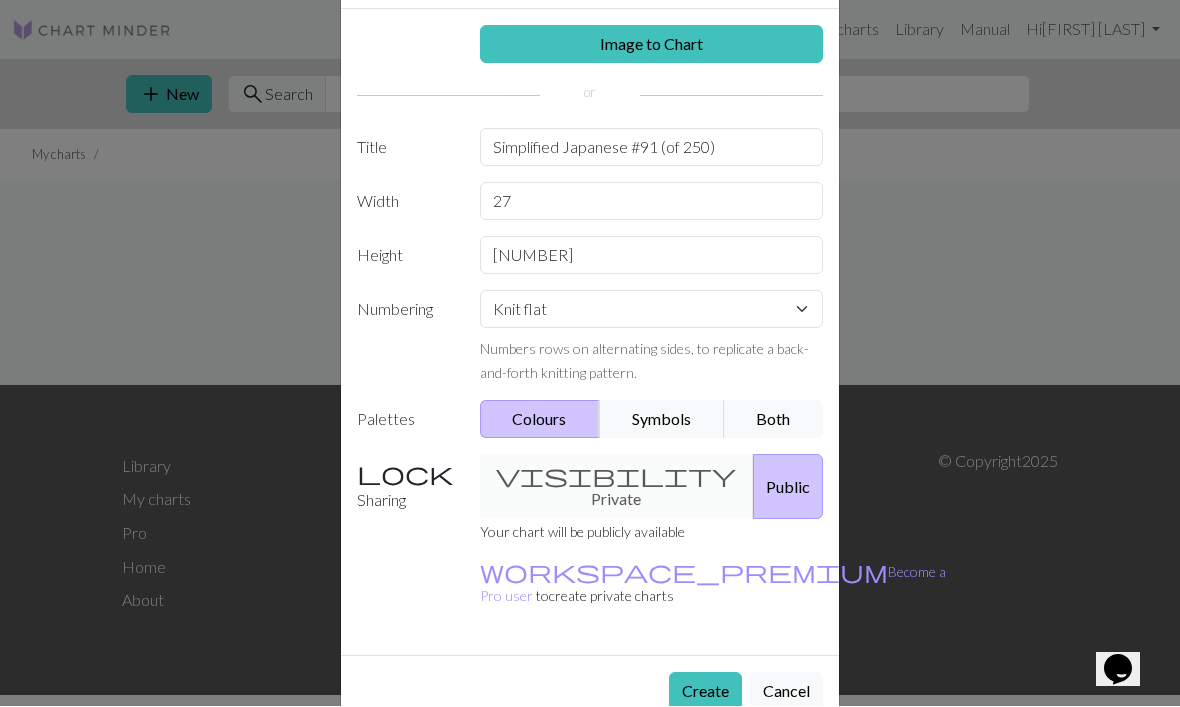 click on "Create" at bounding box center (705, 692) 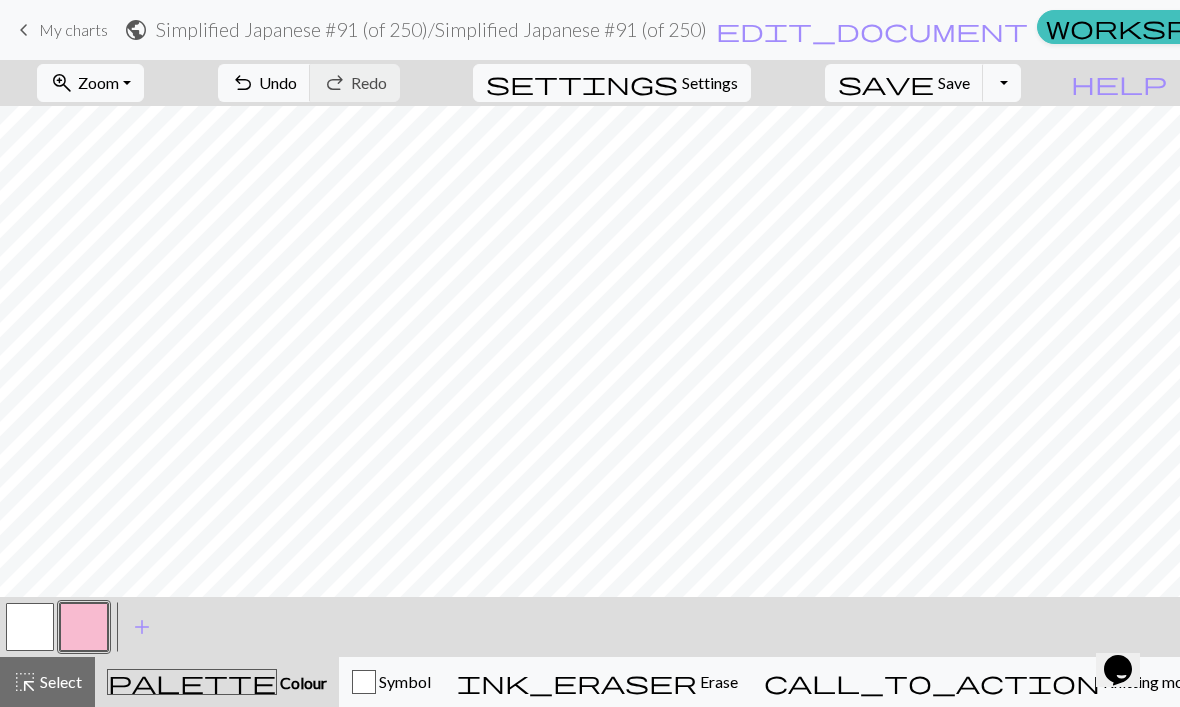 click on "Undo" at bounding box center (278, 82) 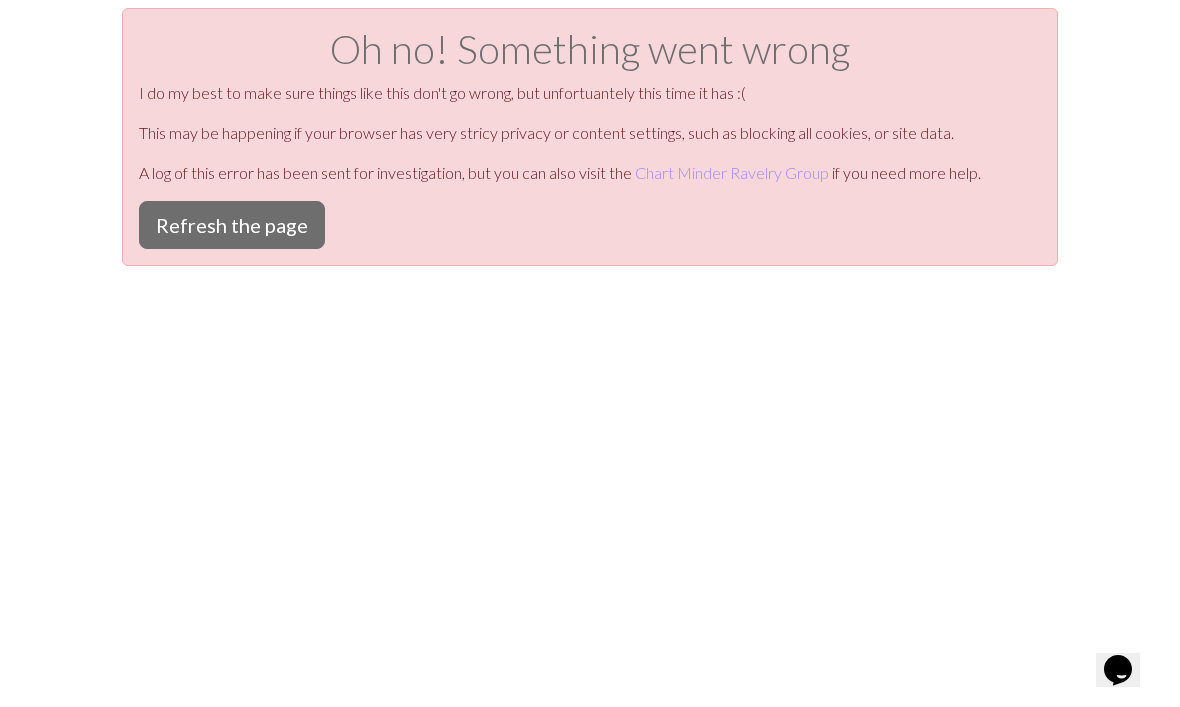 click on "Refresh the page" at bounding box center [232, 225] 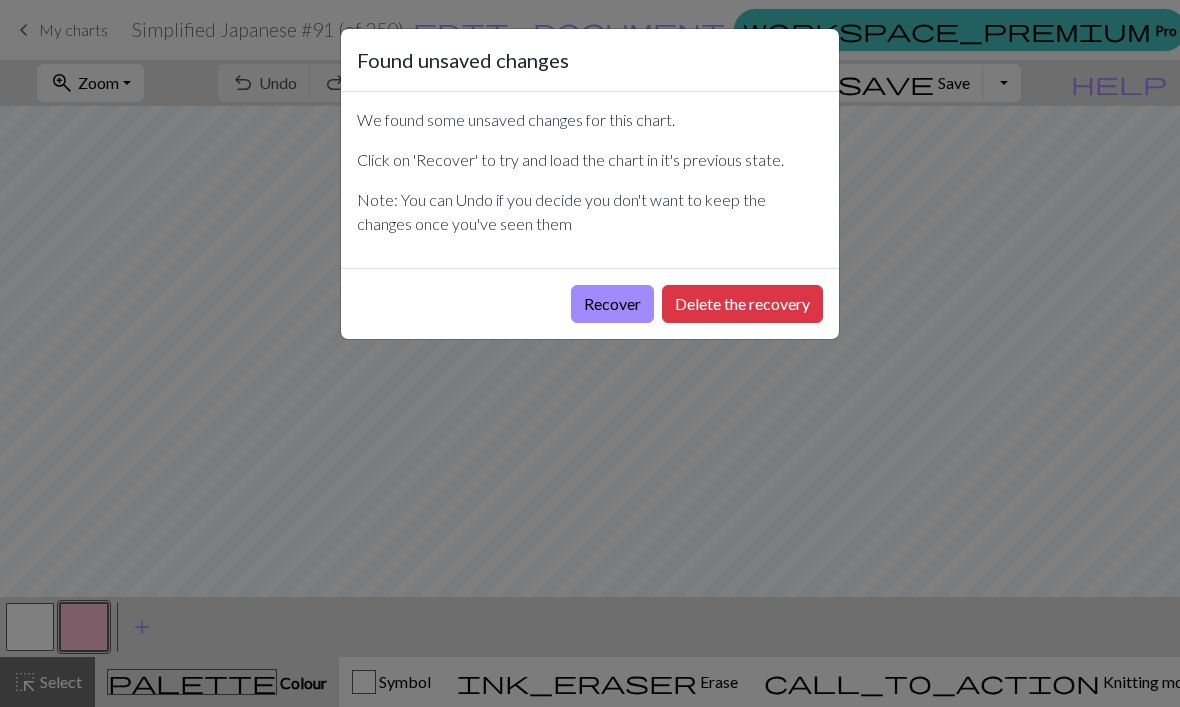 scroll, scrollTop: 0, scrollLeft: 0, axis: both 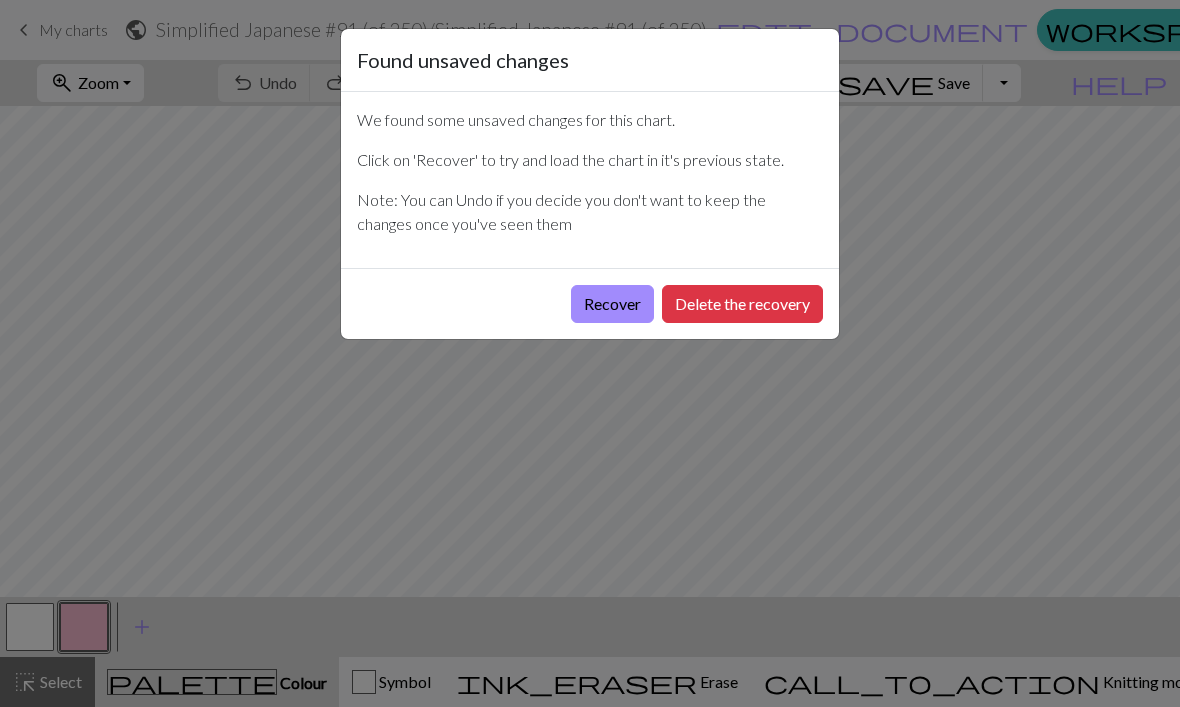 click on "Delete the recovery" at bounding box center (742, 304) 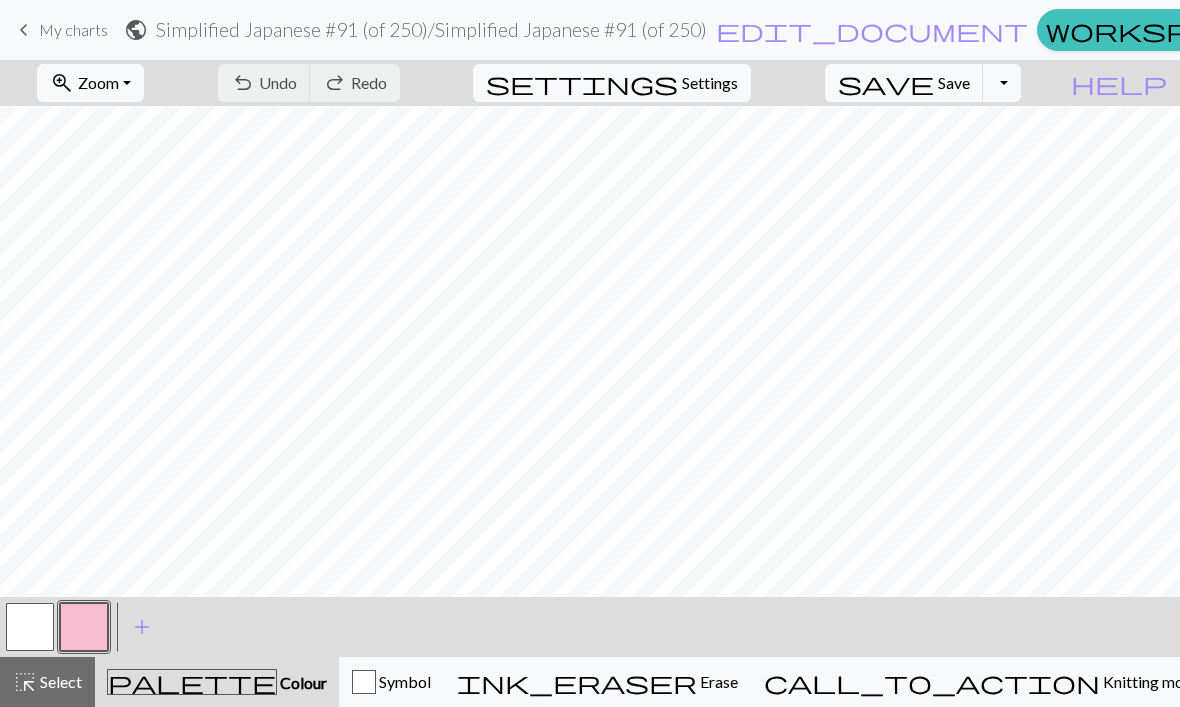 click on "Toggle Dropdown" at bounding box center (1002, 83) 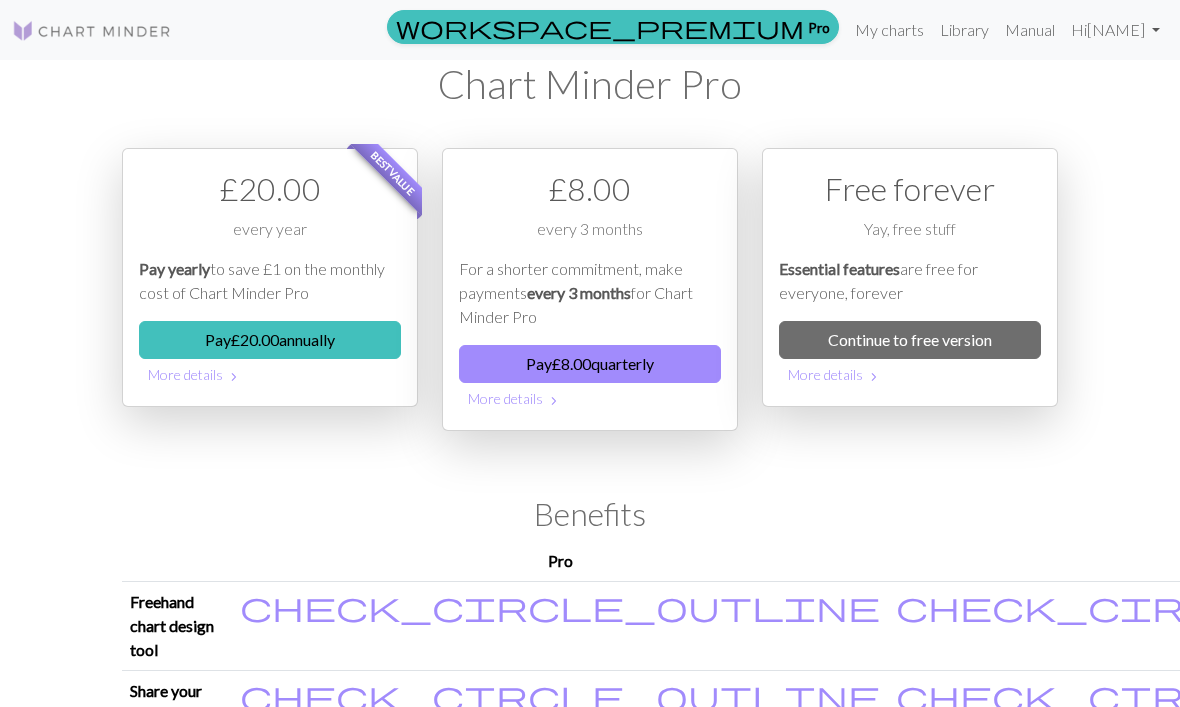 click on "Hi  Eileen Schwab" at bounding box center (1115, 30) 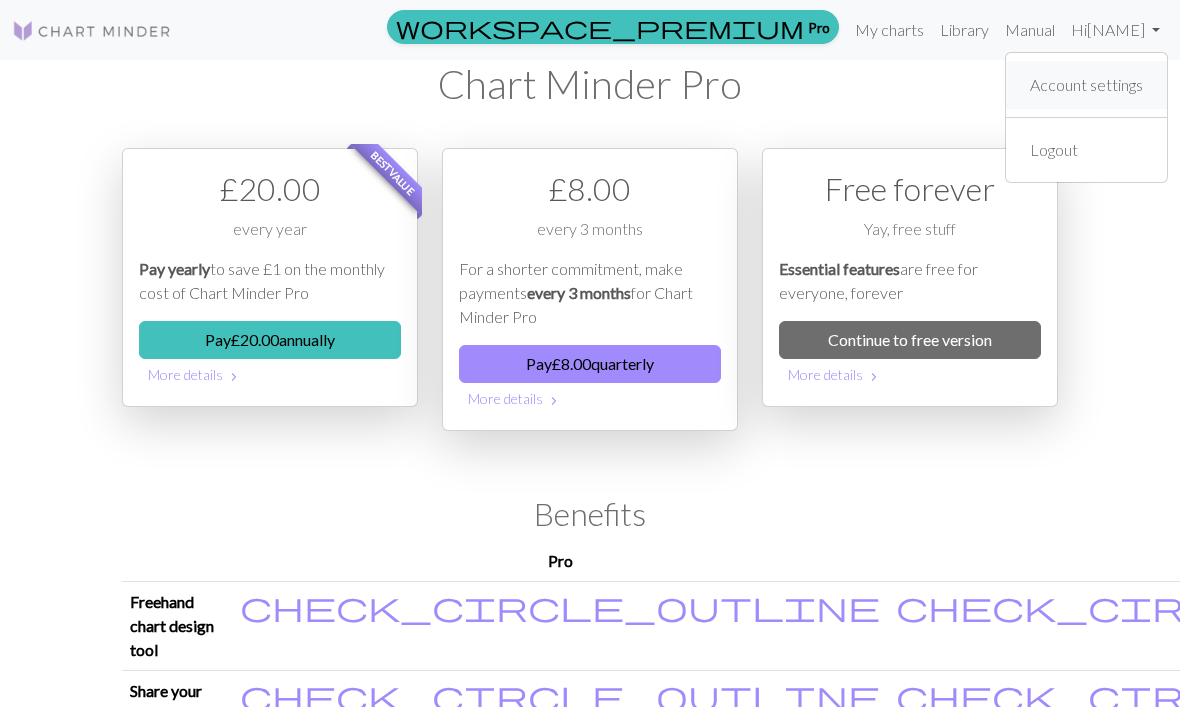 click on "Account settings" at bounding box center (1086, 85) 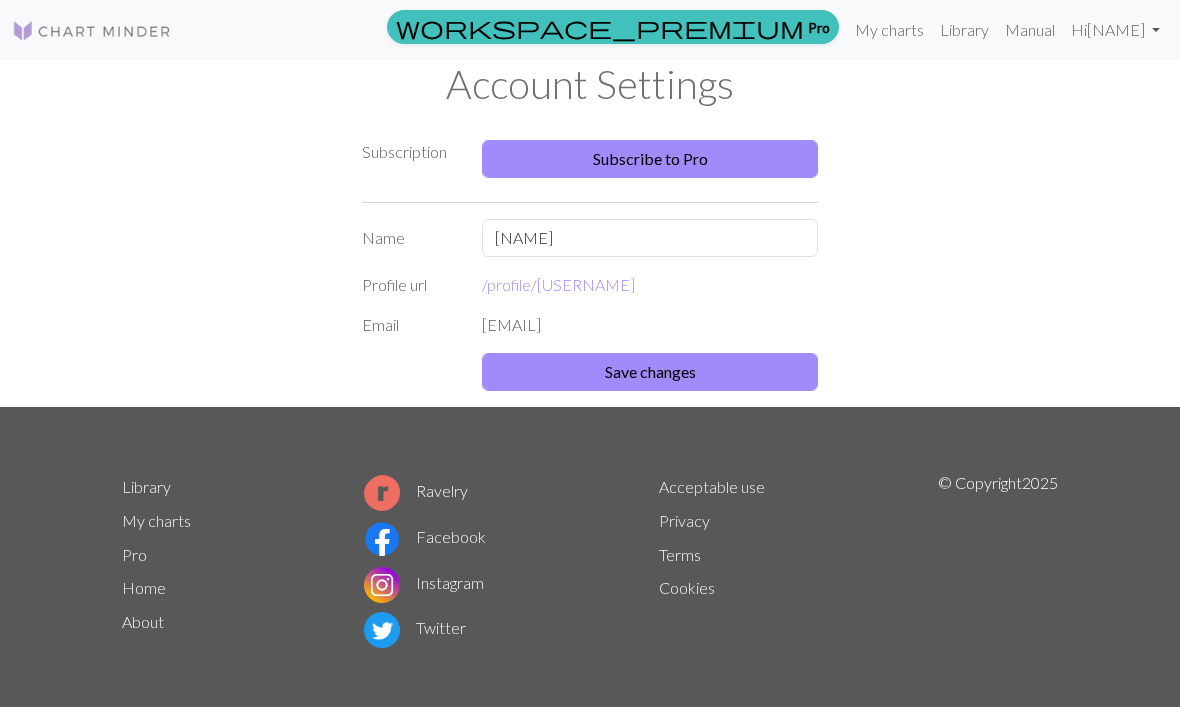 click on "Manual" at bounding box center (1030, 30) 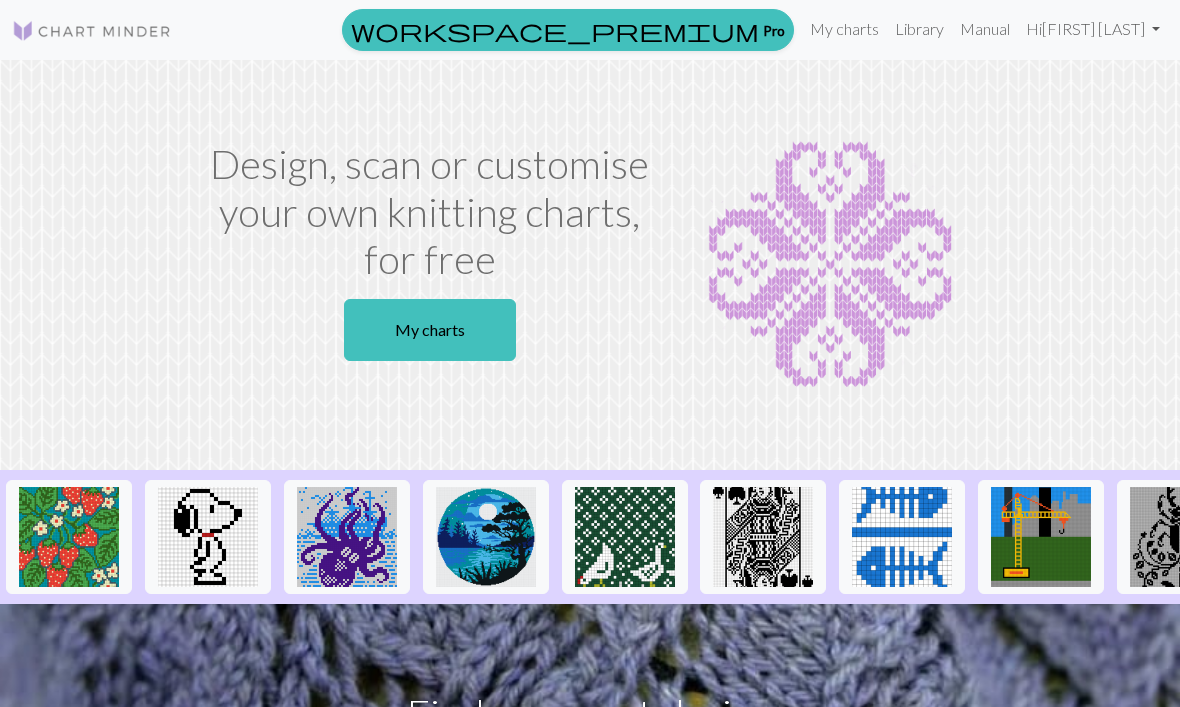 scroll, scrollTop: 0, scrollLeft: 0, axis: both 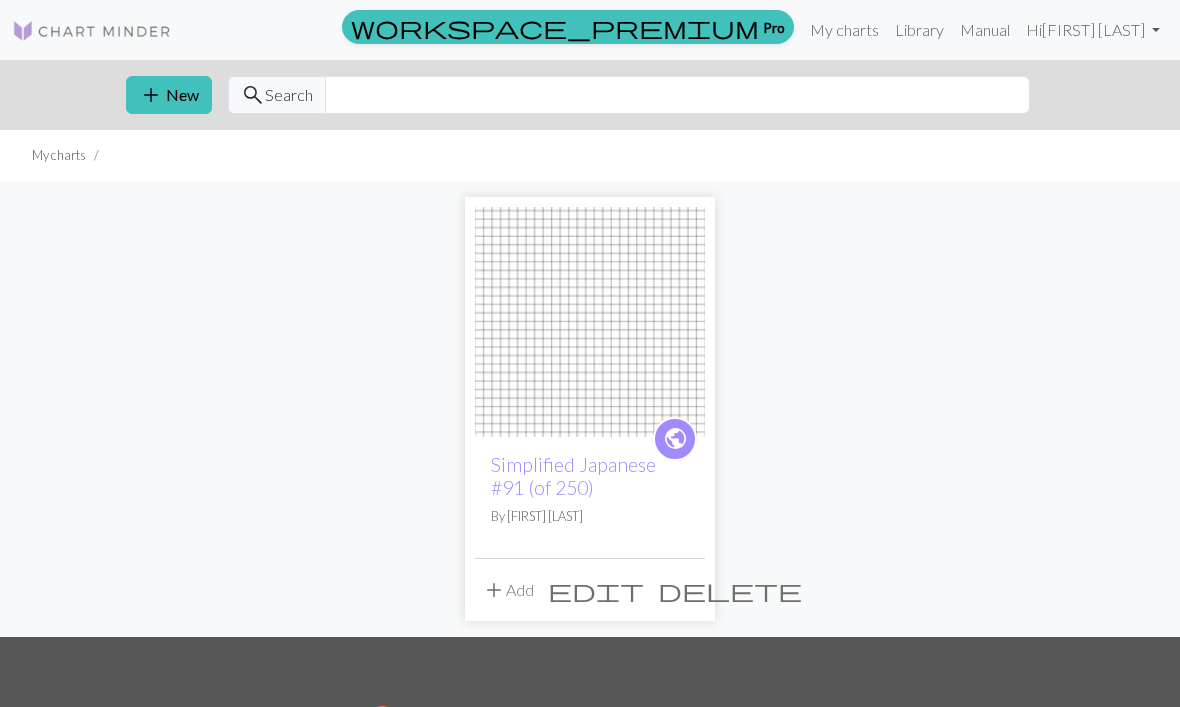 click on "delete" at bounding box center [730, 590] 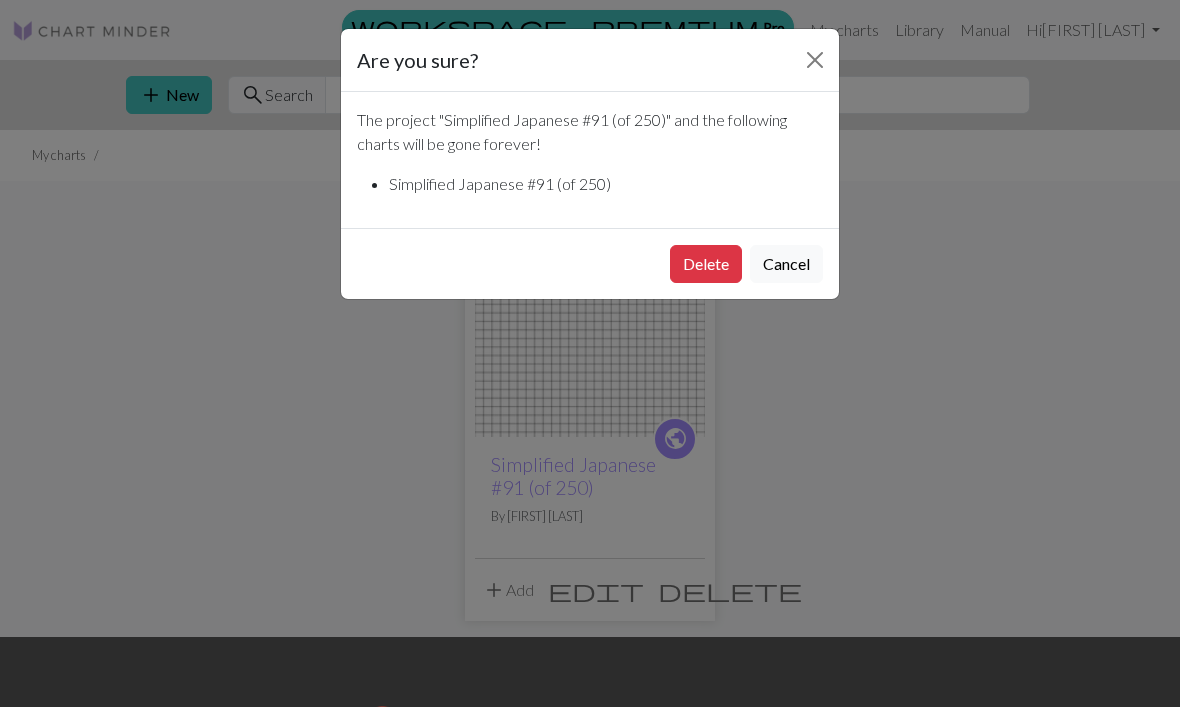 click on "Delete" at bounding box center (706, 264) 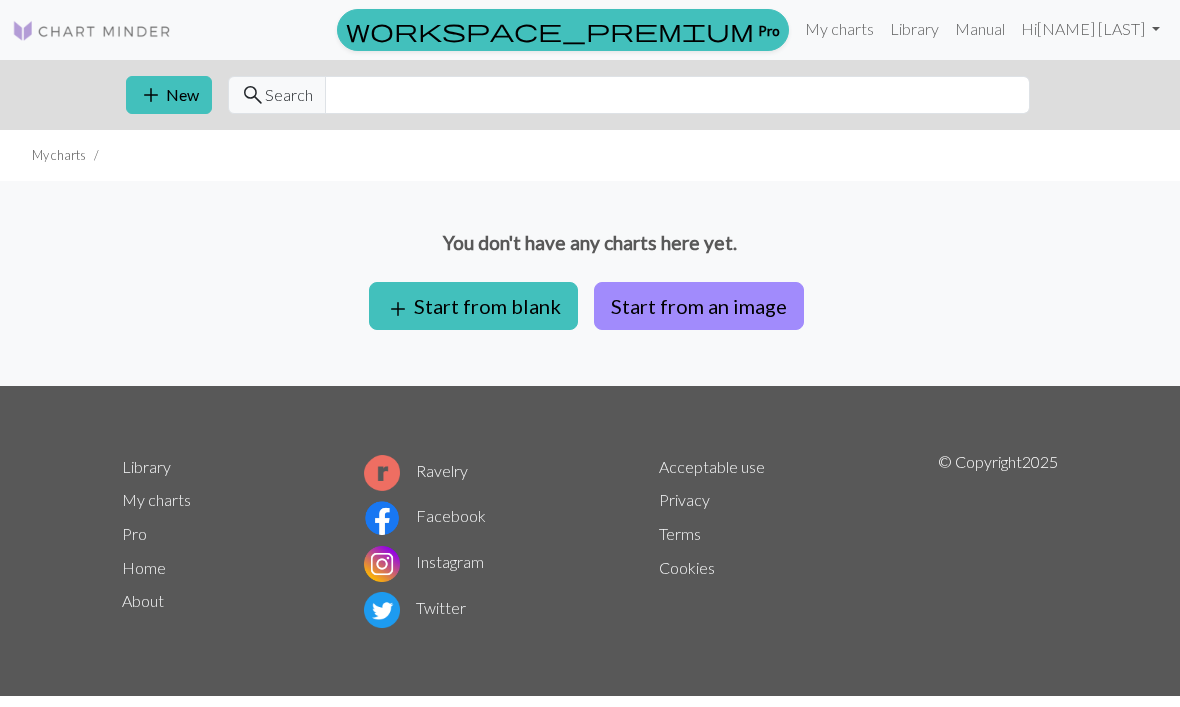scroll, scrollTop: 0, scrollLeft: 0, axis: both 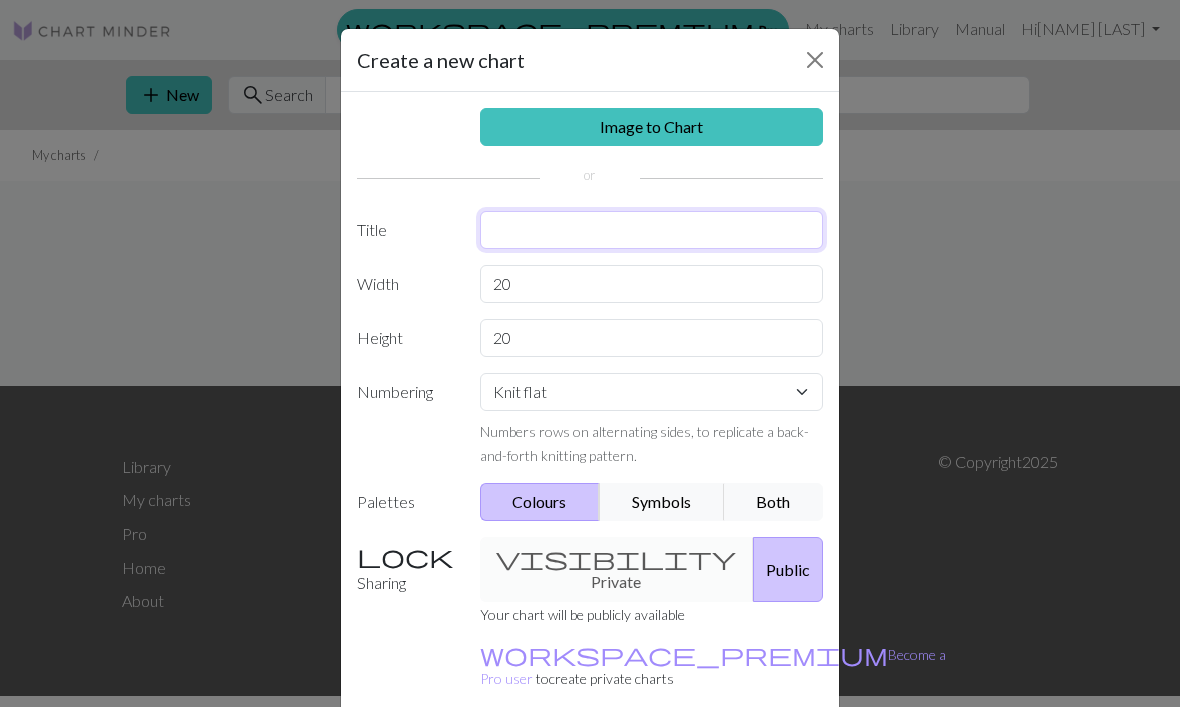 click at bounding box center [652, 230] 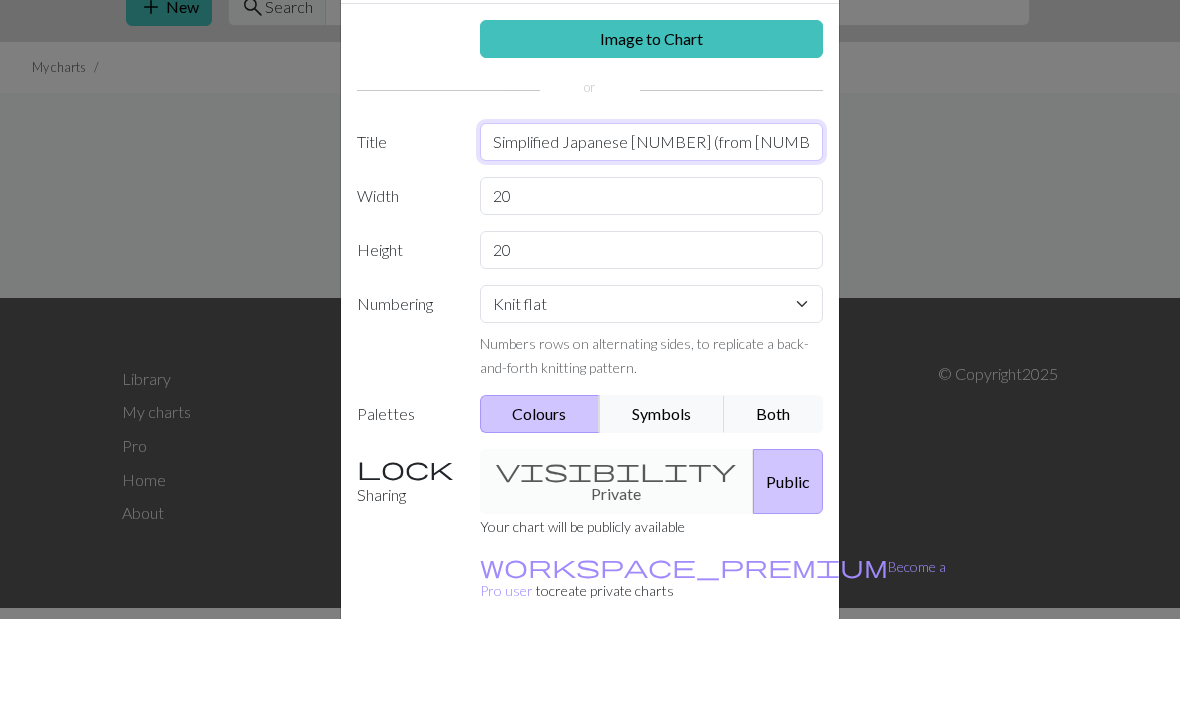 type on "Simplified Japanese [NUMBER] (from [NUMBER]" 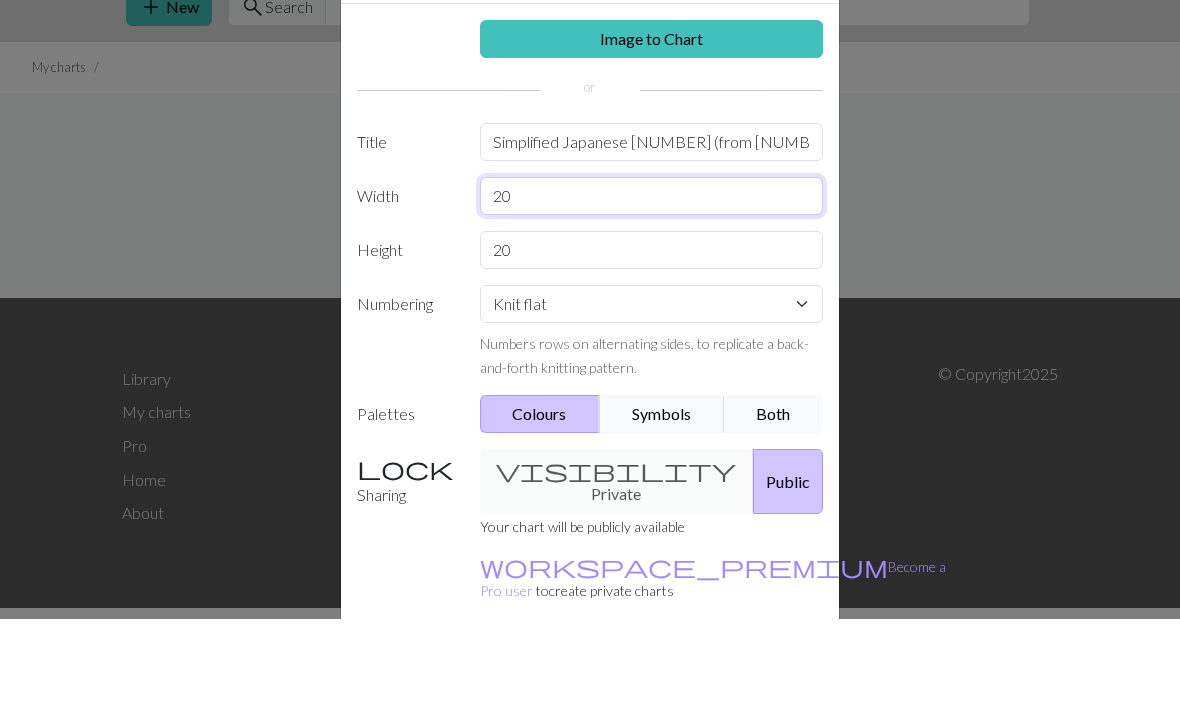 click on "20" at bounding box center (652, 284) 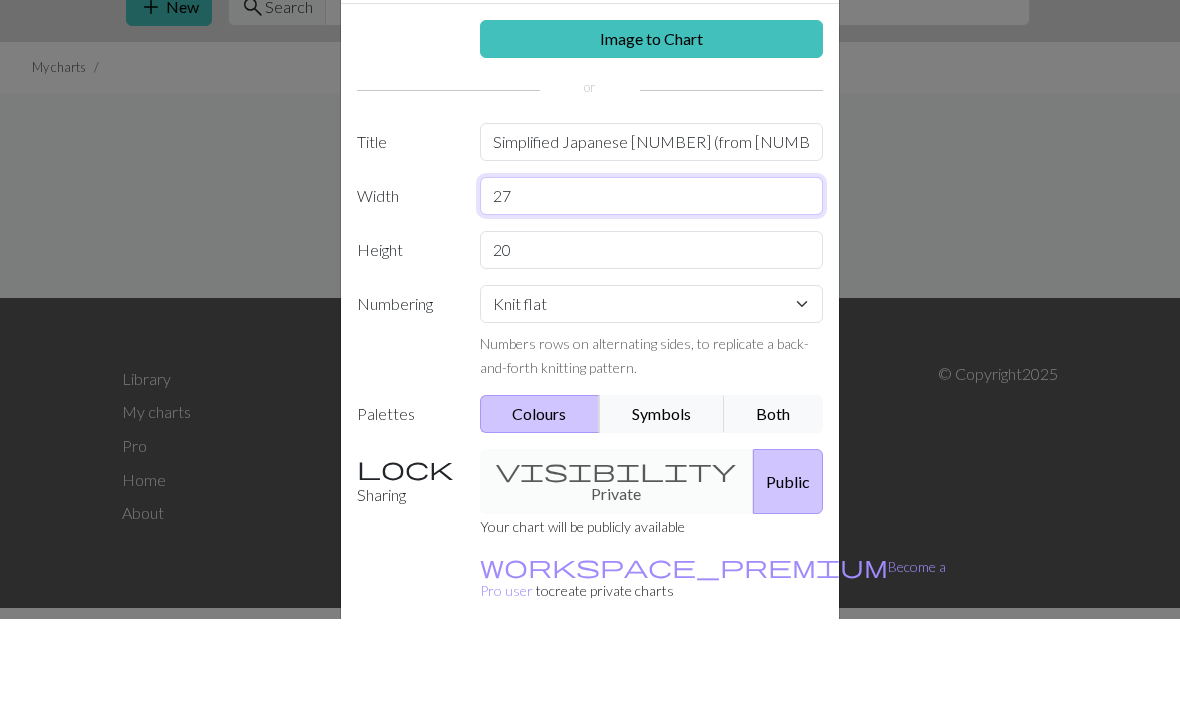 type on "27" 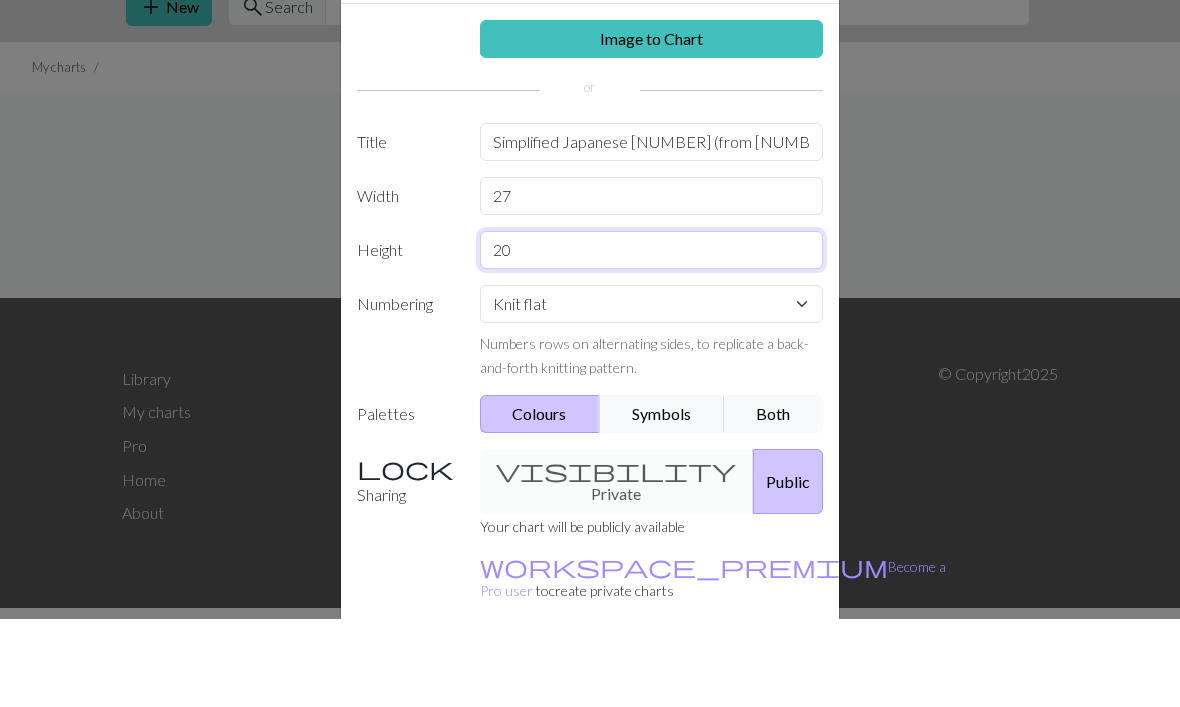 click on "20" at bounding box center (652, 338) 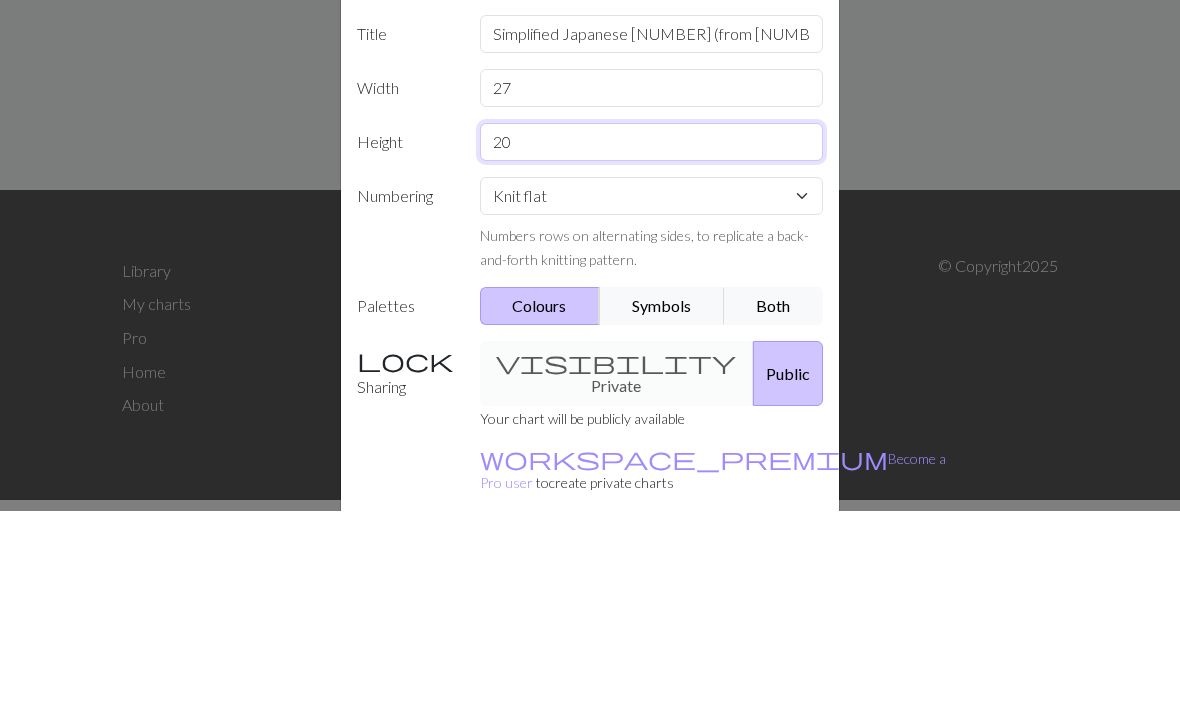 type on "2" 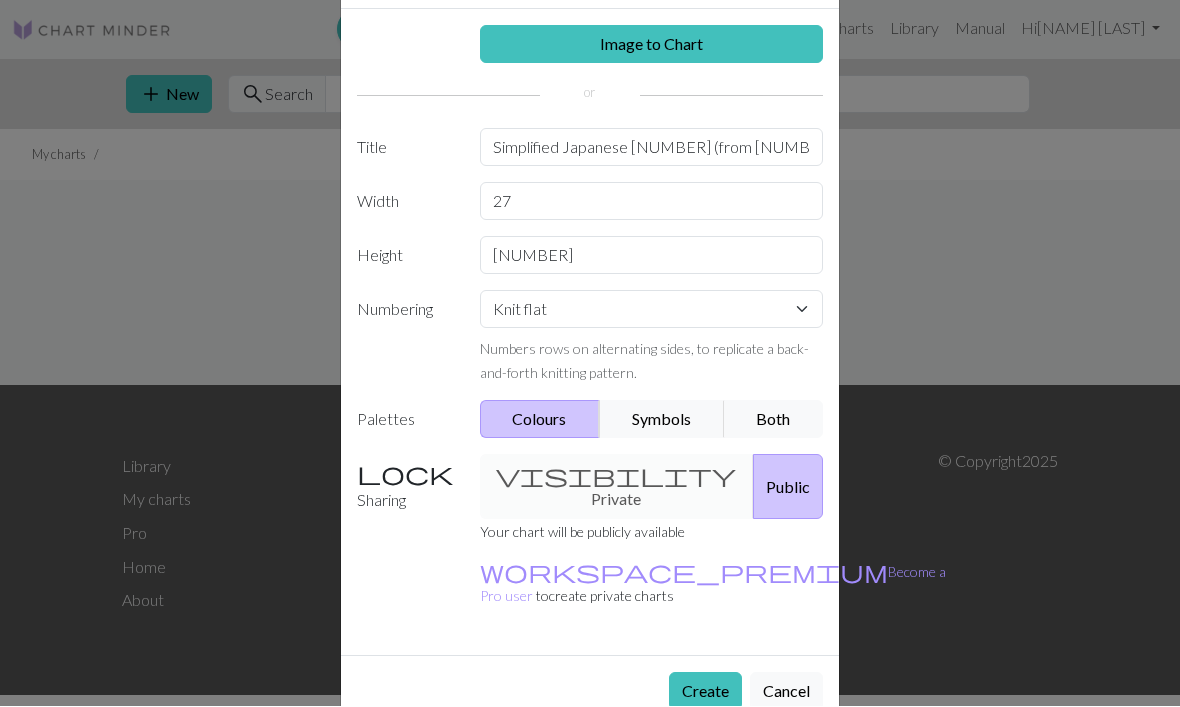 scroll, scrollTop: 82, scrollLeft: 0, axis: vertical 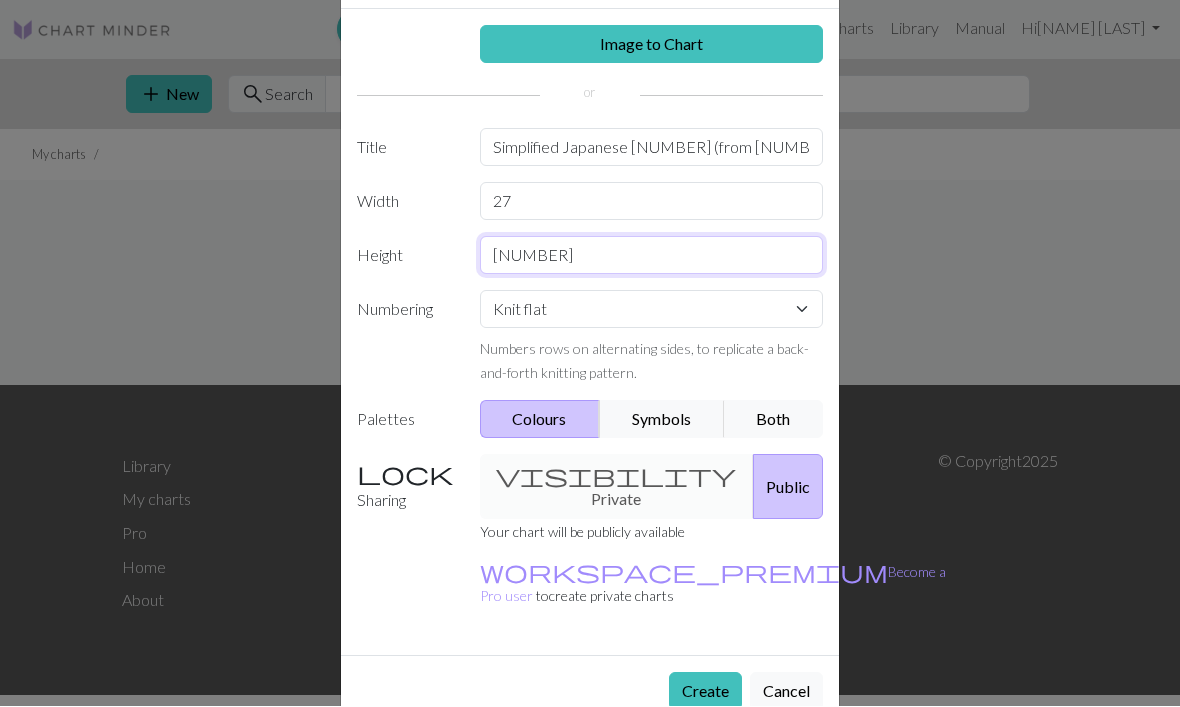type on "[NUMBER]" 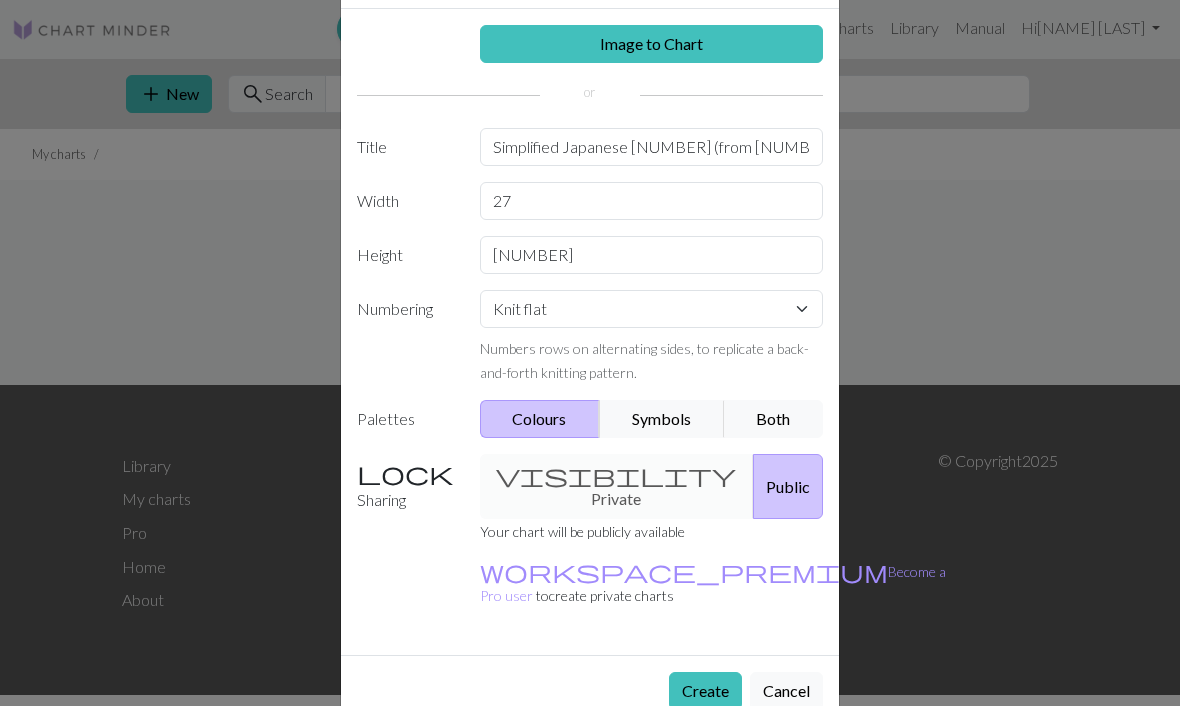 click on "Create" at bounding box center [705, 692] 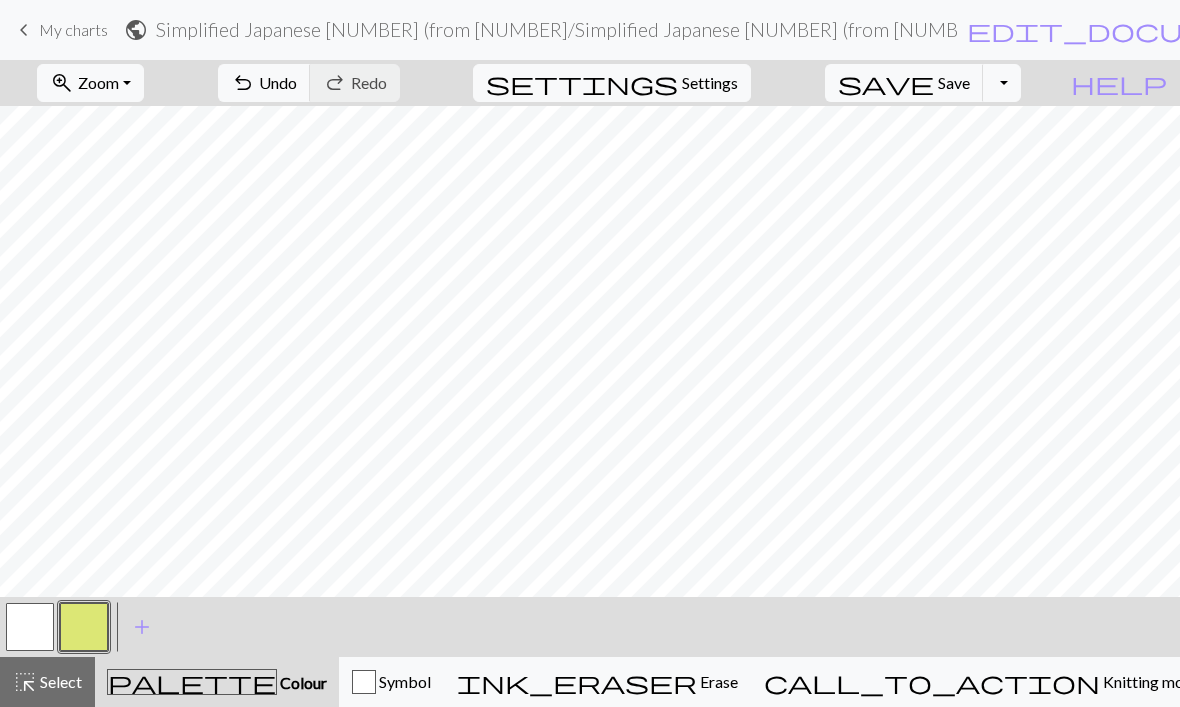 click on "Undo" at bounding box center [278, 82] 